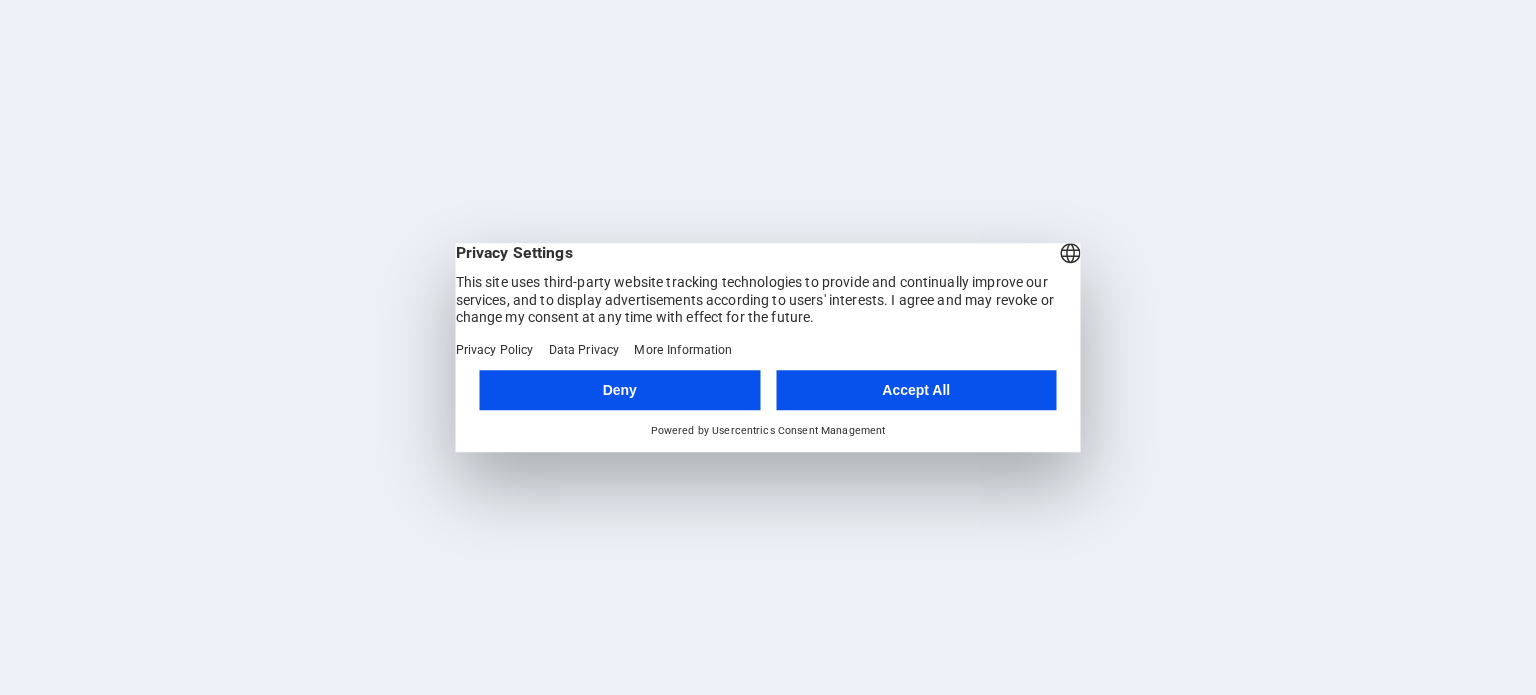 scroll, scrollTop: 0, scrollLeft: 0, axis: both 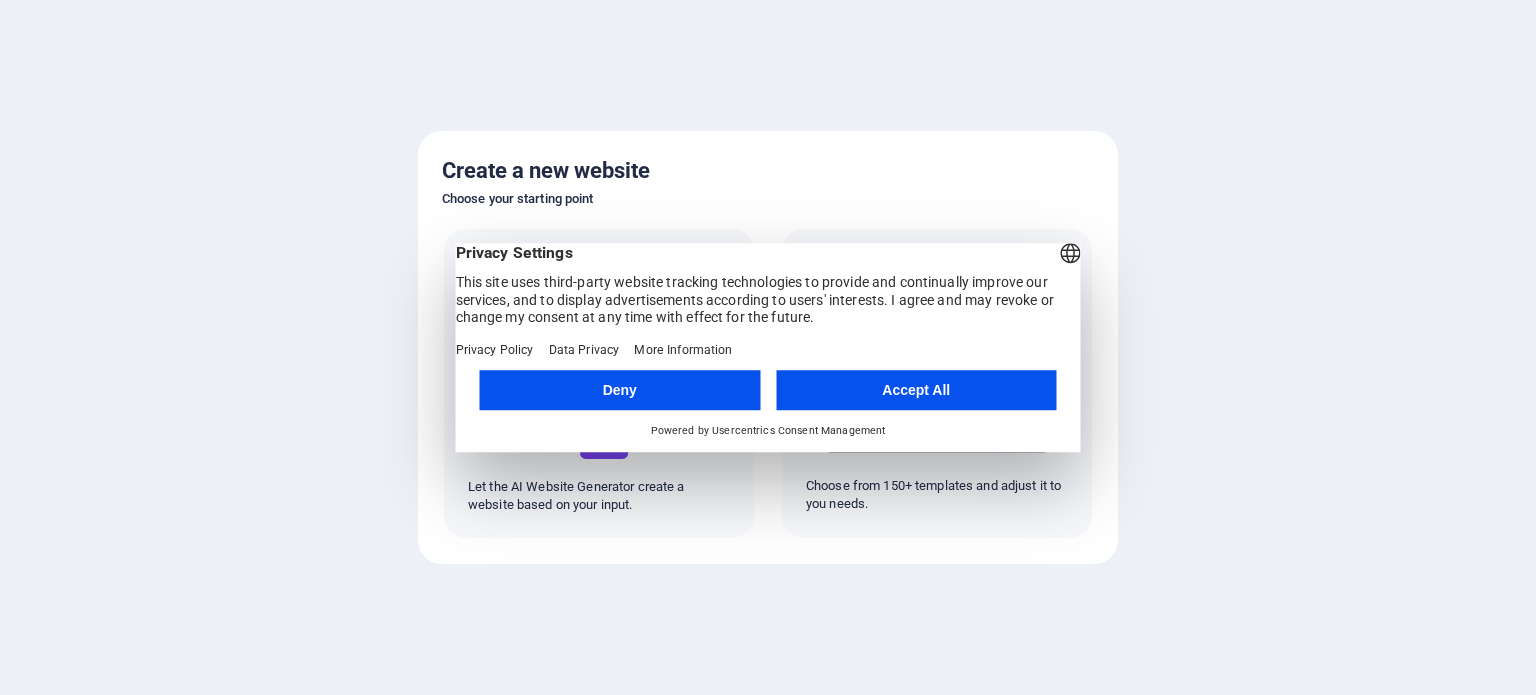 click on "Accept All" at bounding box center (916, 390) 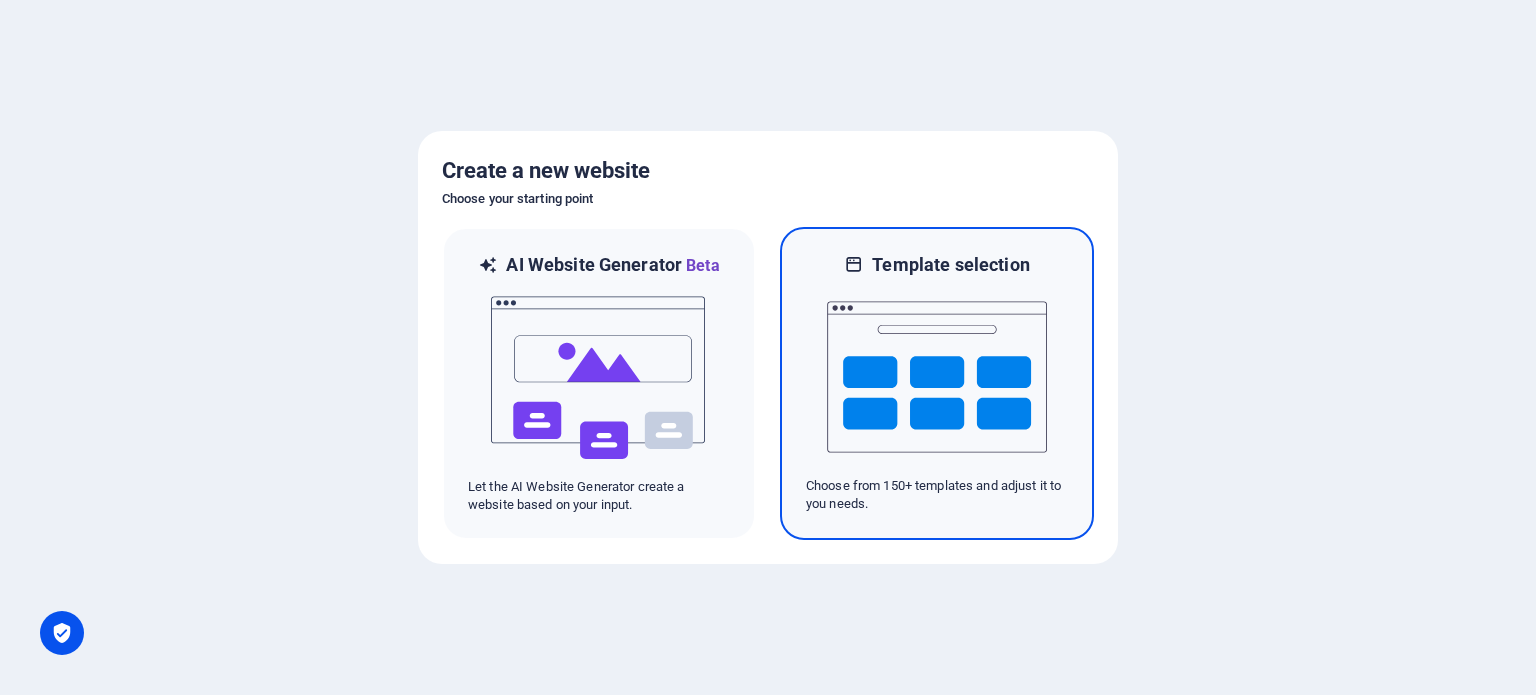 click at bounding box center (937, 377) 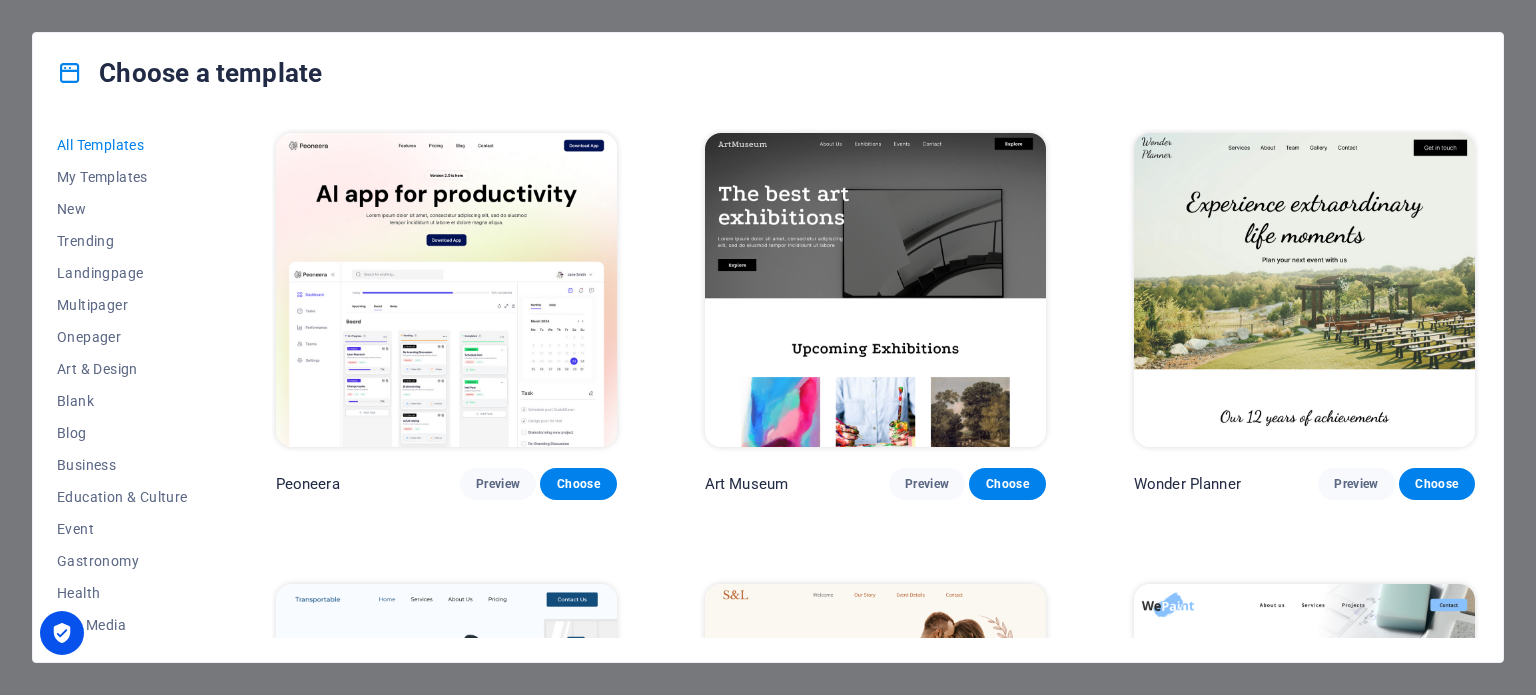 click at bounding box center (446, 290) 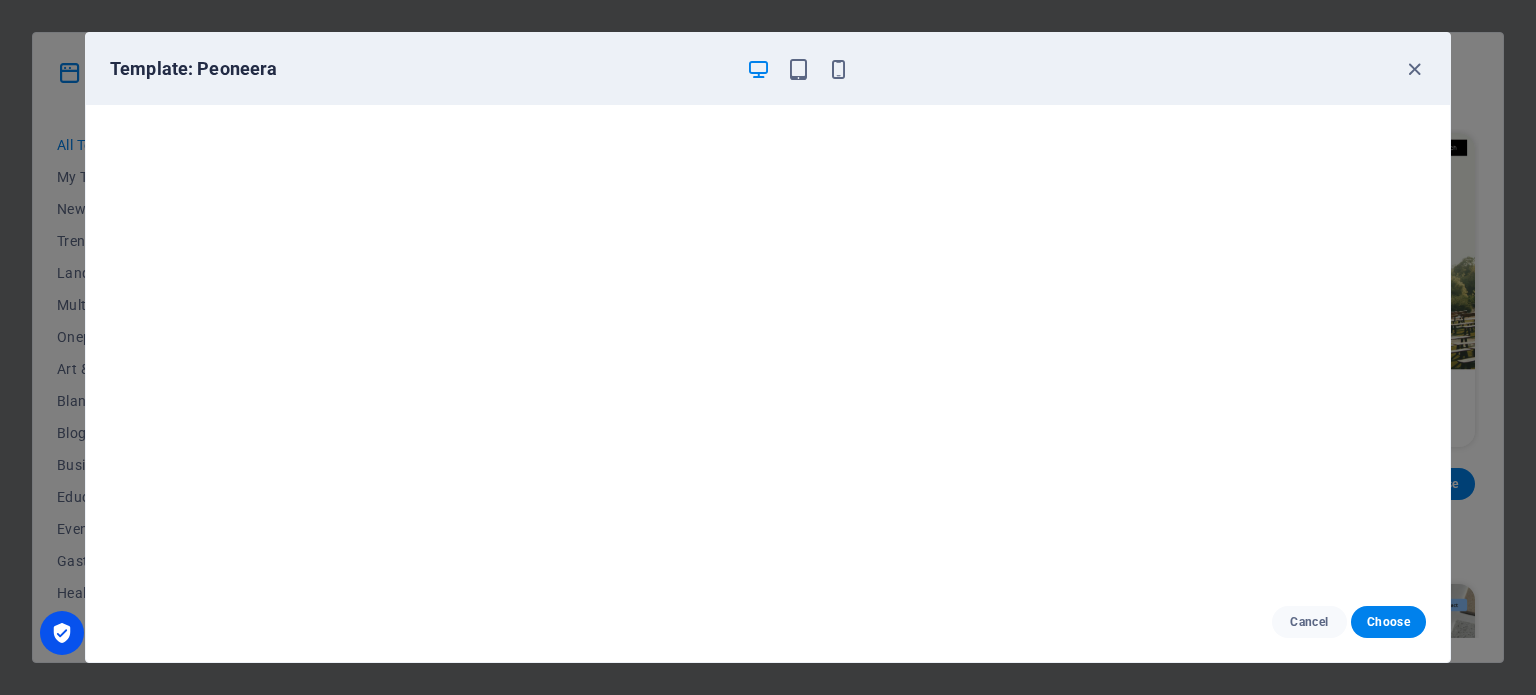 scroll, scrollTop: 0, scrollLeft: 0, axis: both 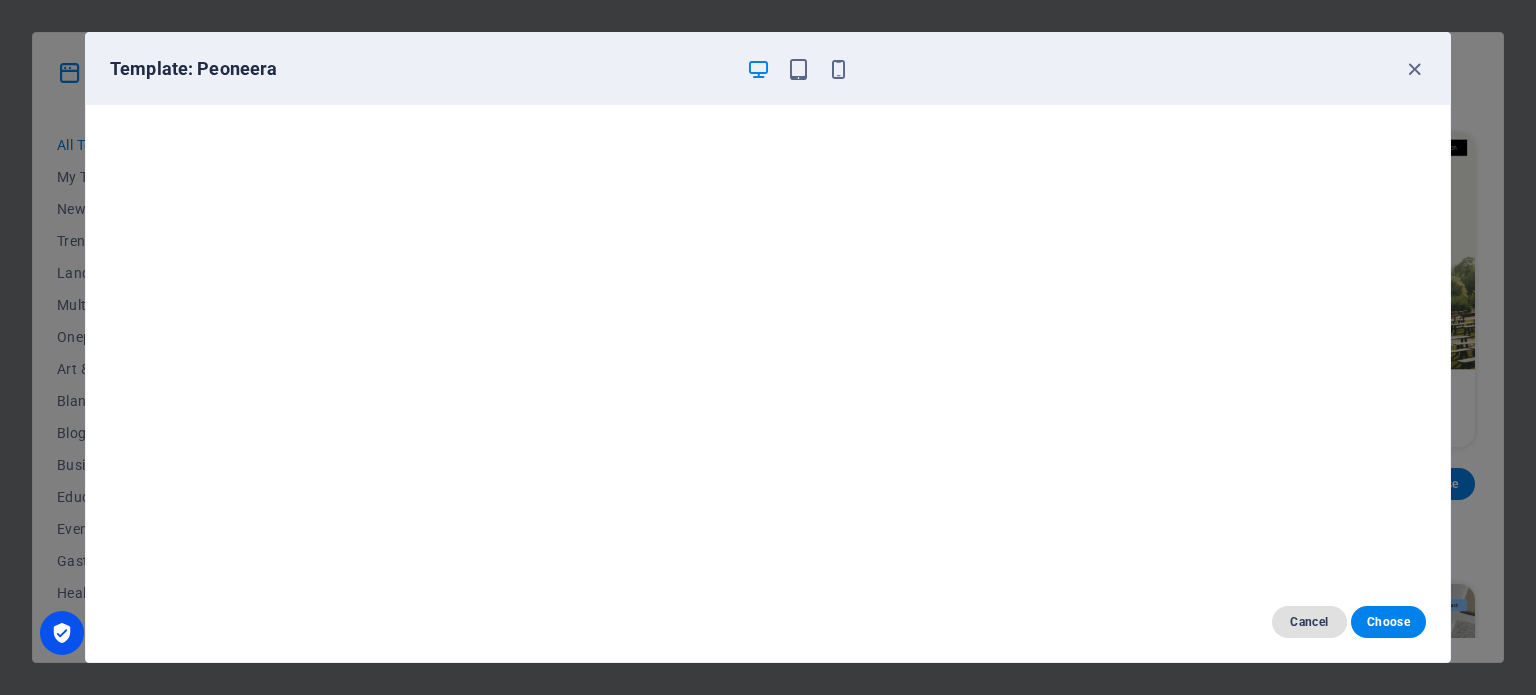 click on "Cancel" at bounding box center [1309, 622] 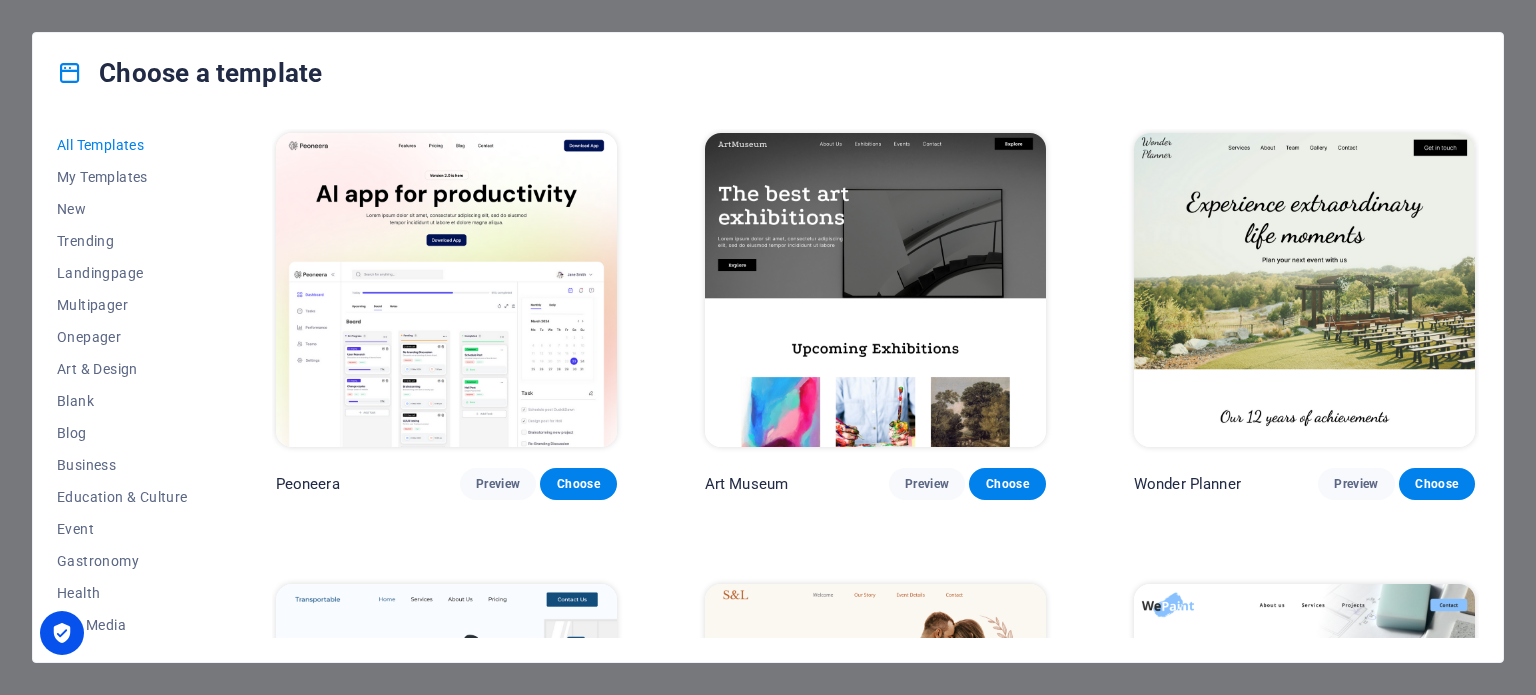click at bounding box center (446, 290) 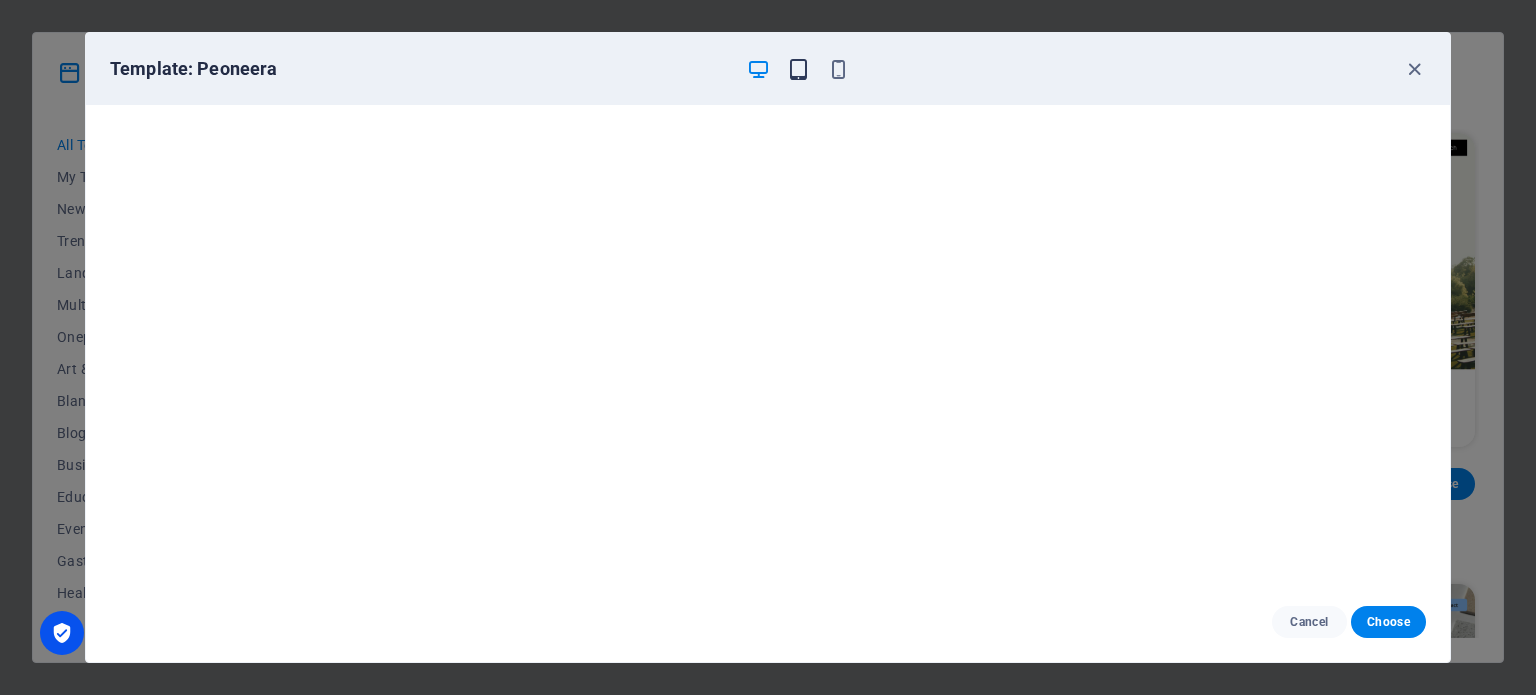 click at bounding box center [798, 69] 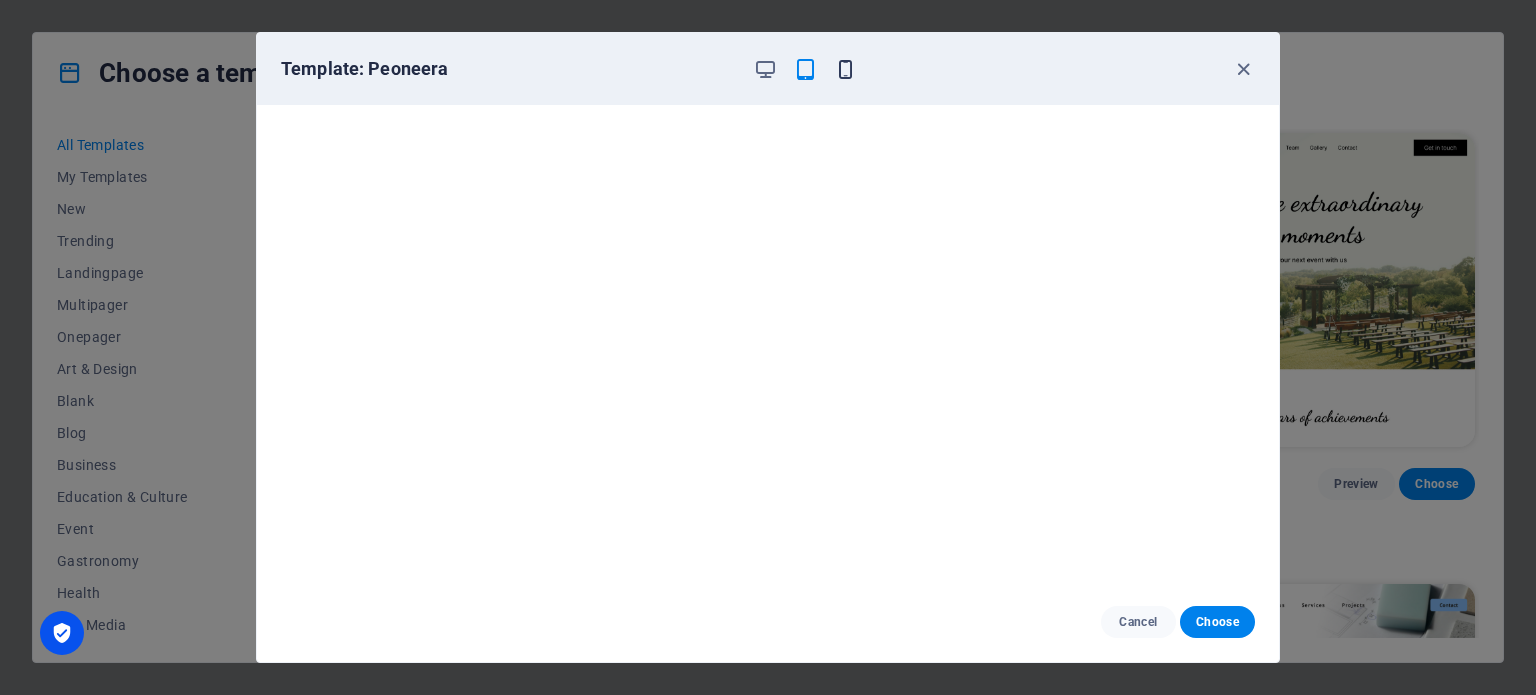 click at bounding box center (845, 69) 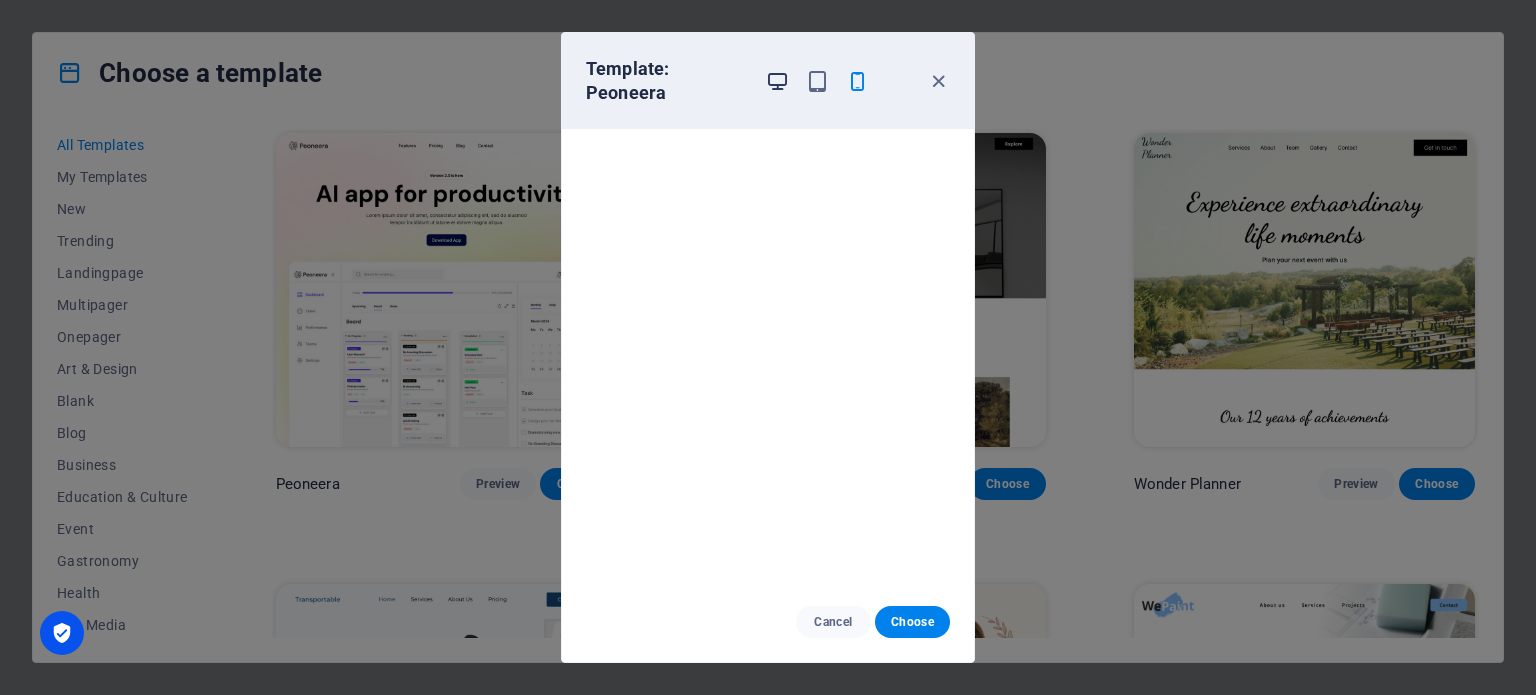 click at bounding box center (777, 81) 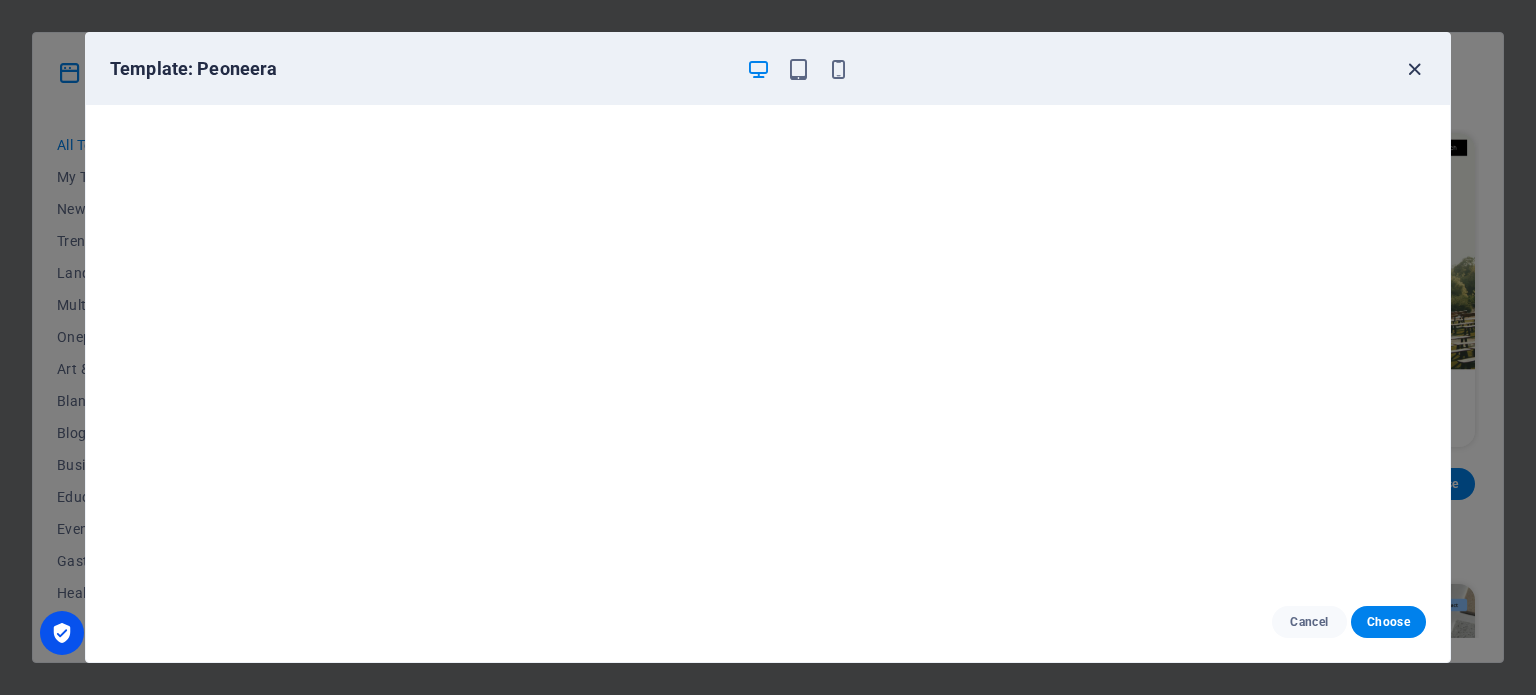 click at bounding box center [1414, 69] 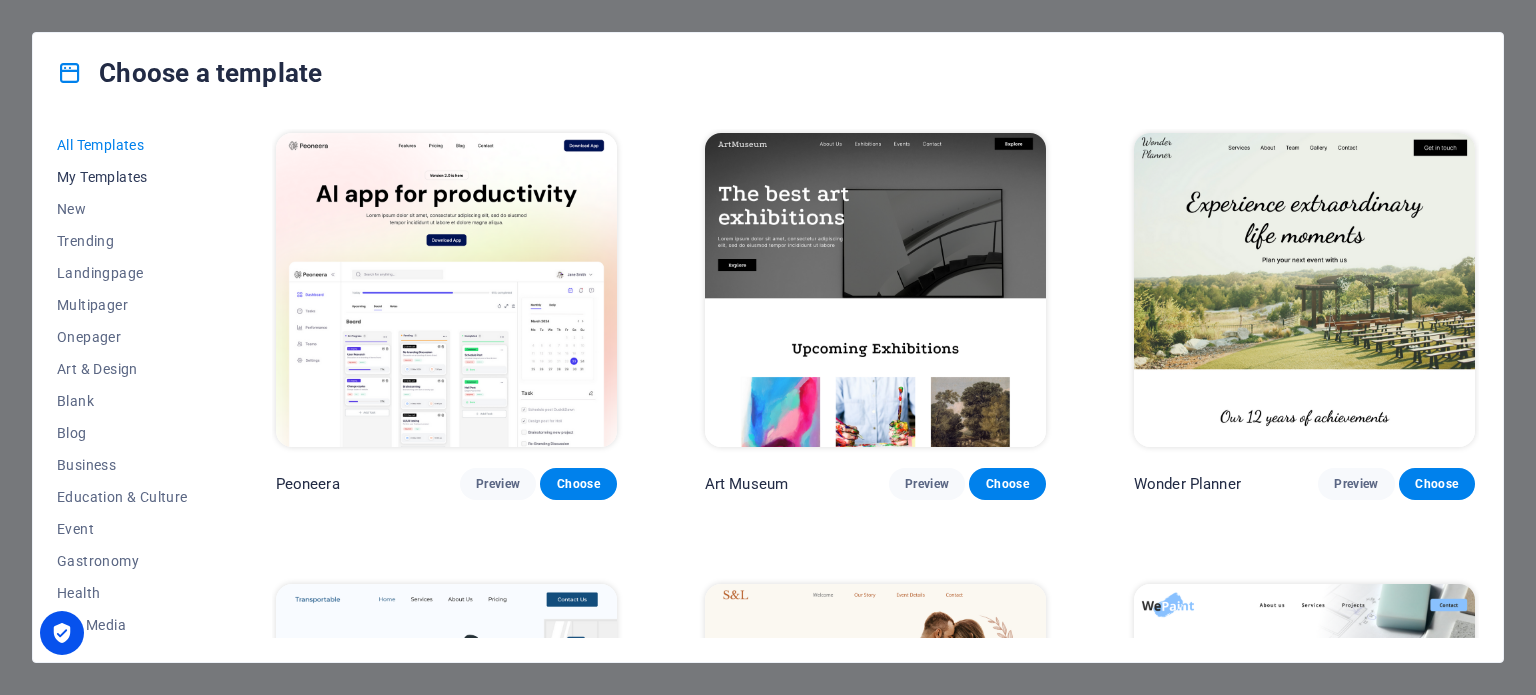 click on "My Templates" at bounding box center [122, 177] 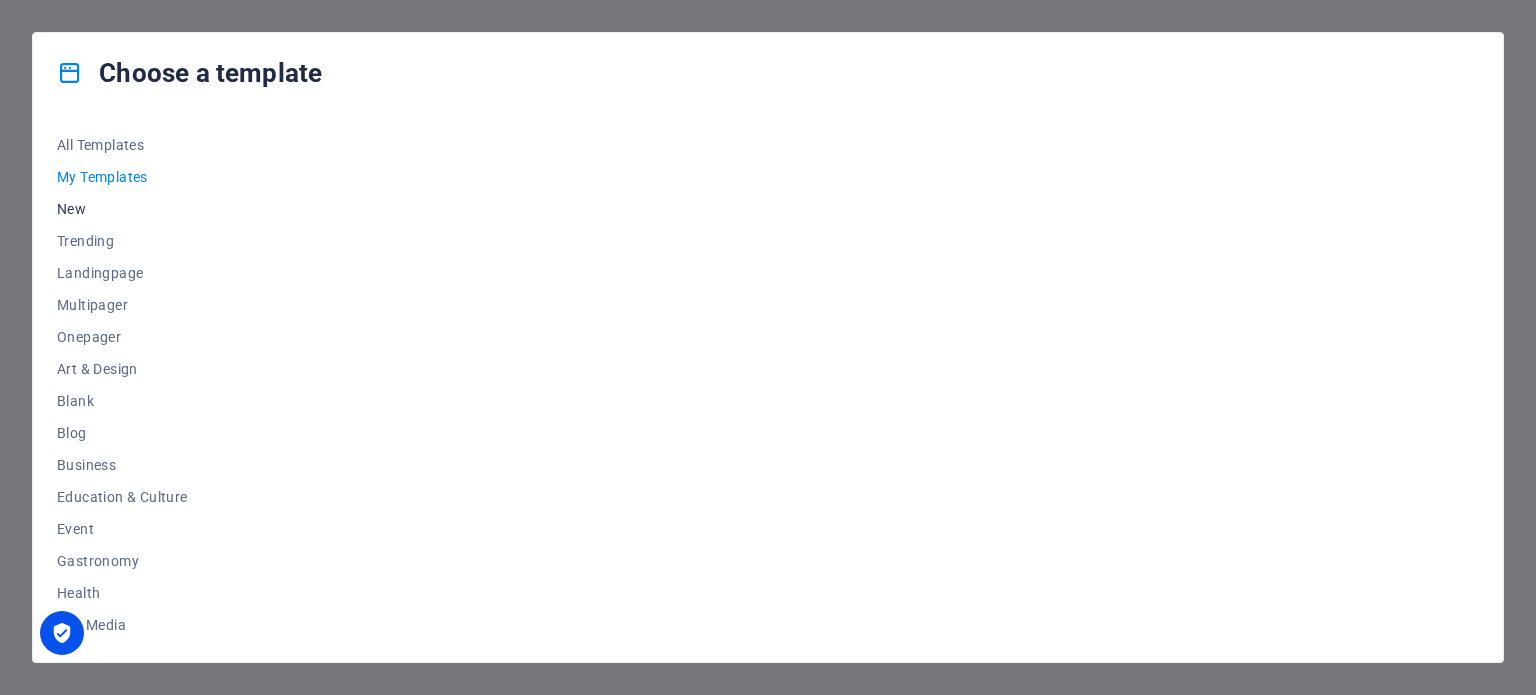 click on "New" at bounding box center [122, 209] 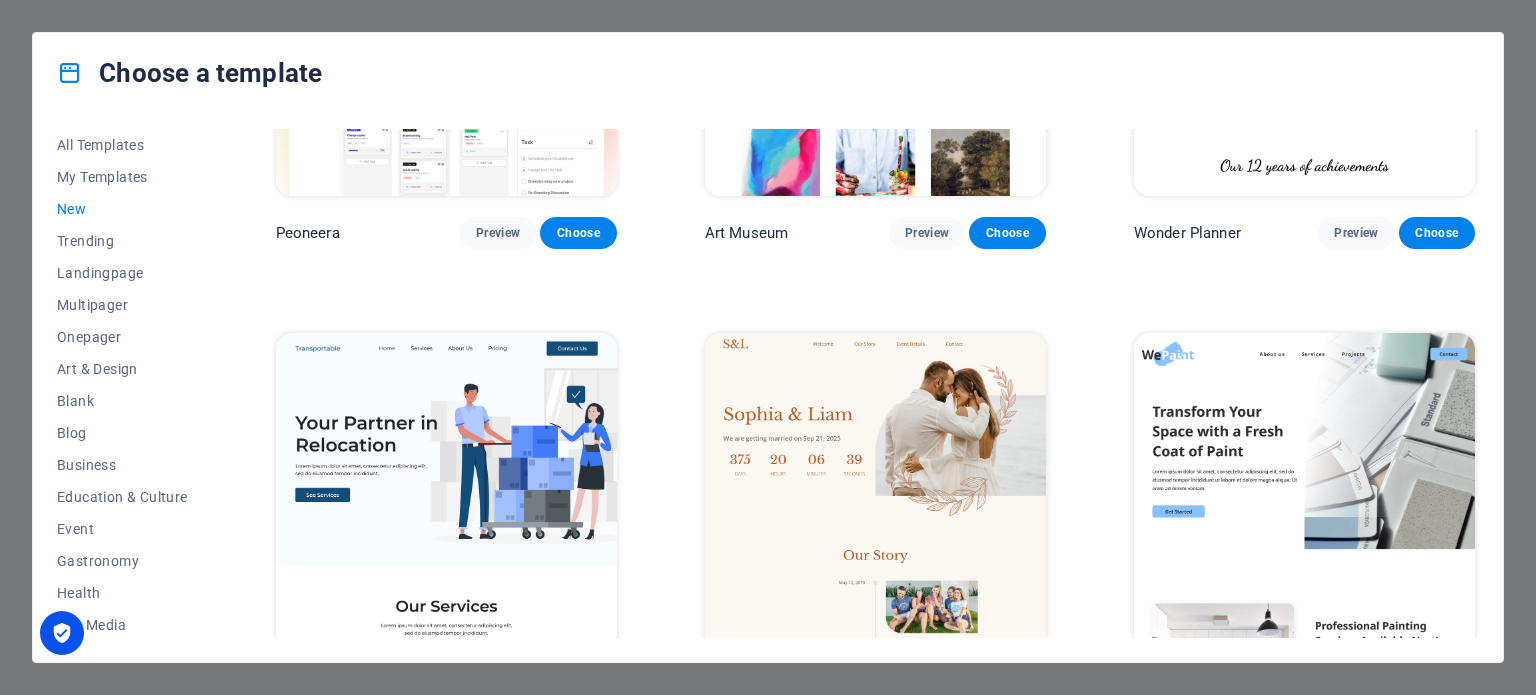 scroll, scrollTop: 286, scrollLeft: 0, axis: vertical 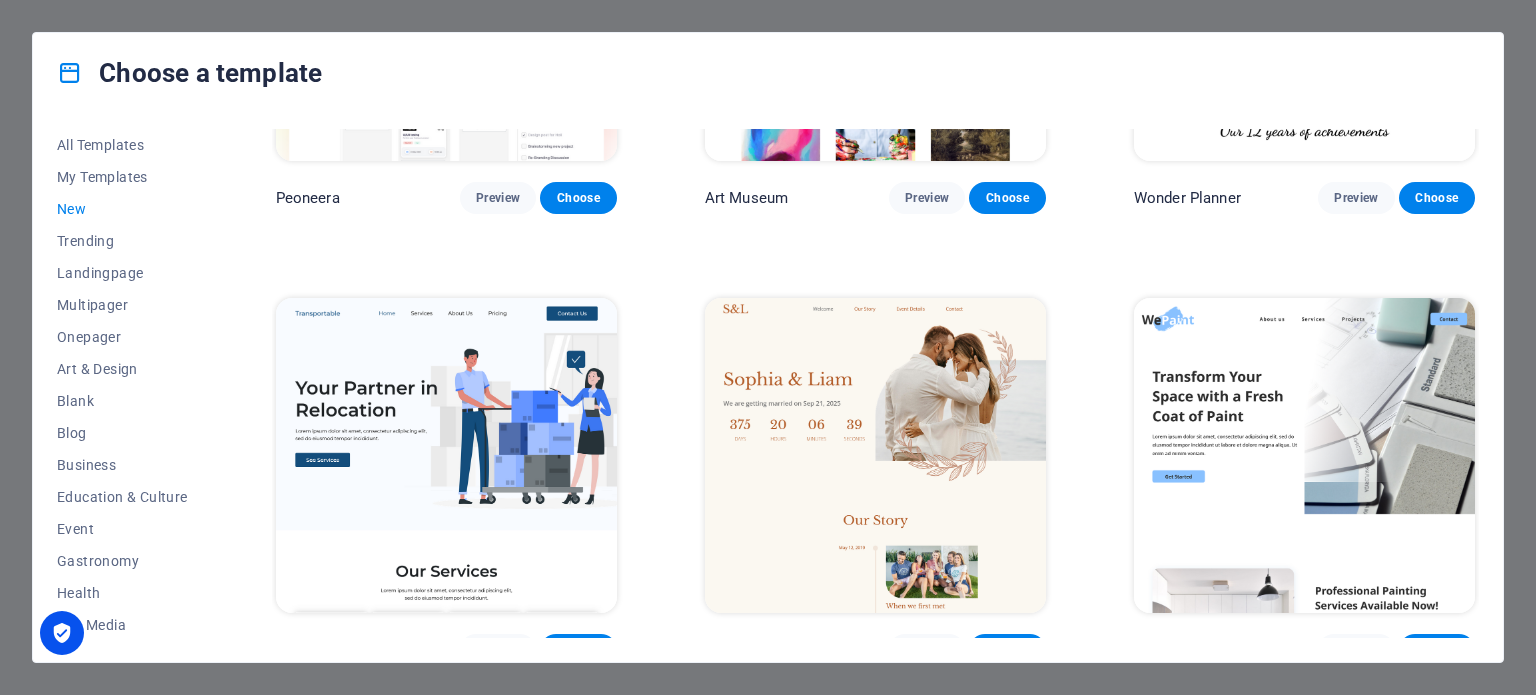click on "Wonder Planner" at bounding box center [1187, 198] 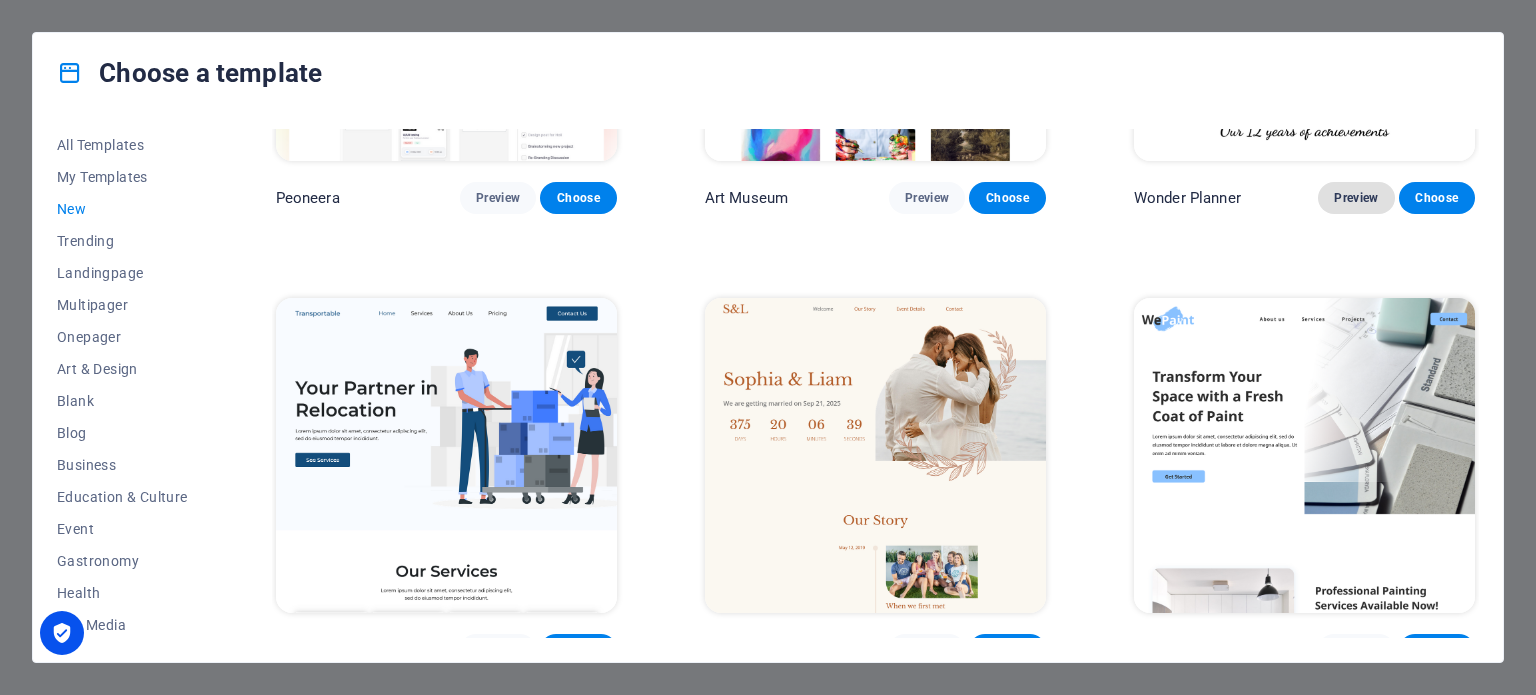click on "Preview" at bounding box center [1356, 198] 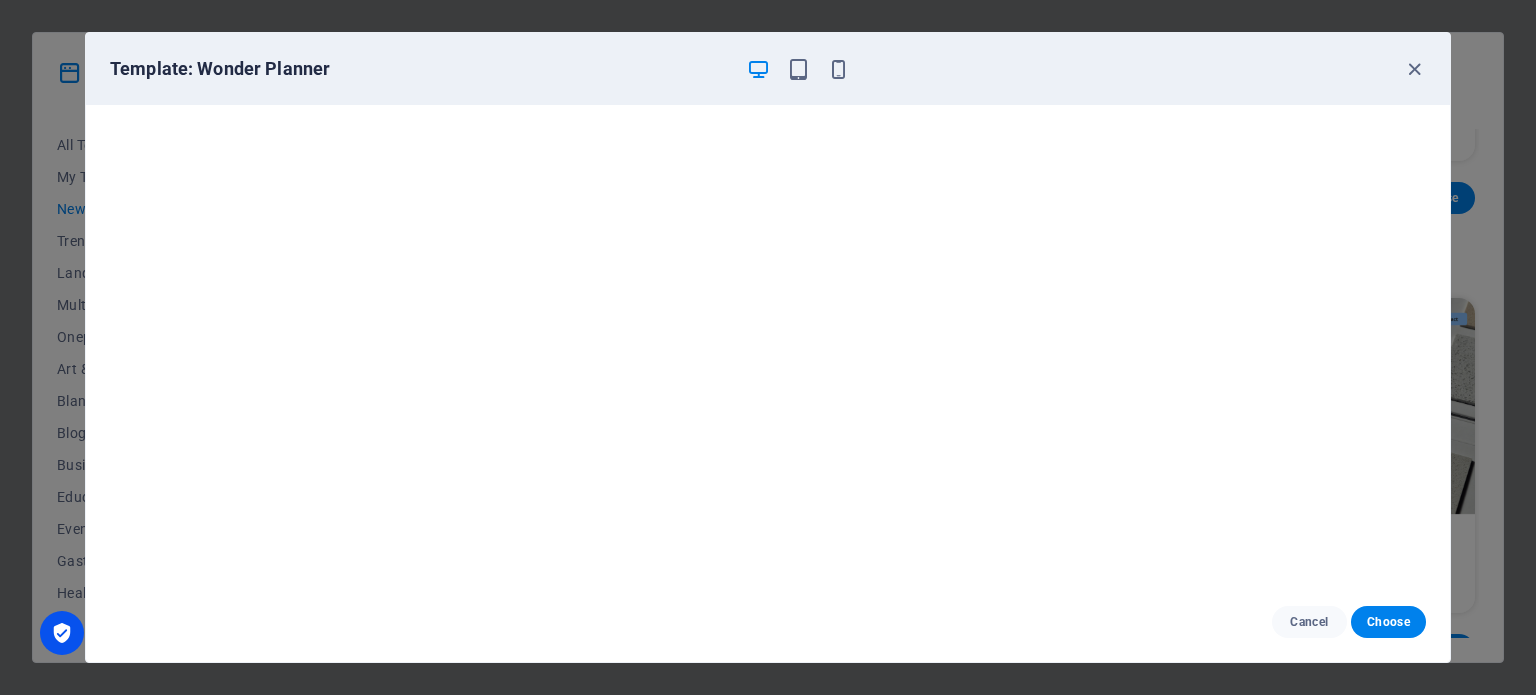scroll, scrollTop: 5, scrollLeft: 0, axis: vertical 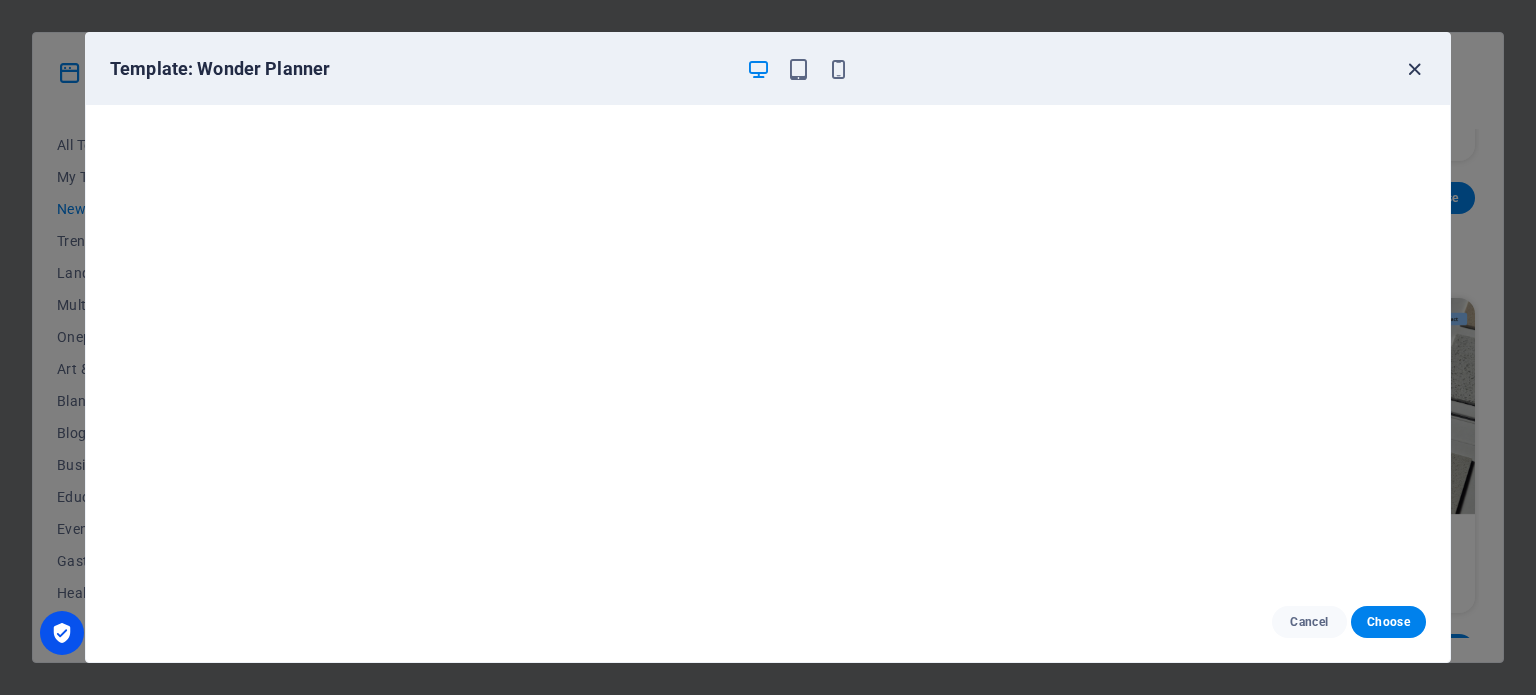 click at bounding box center [1414, 69] 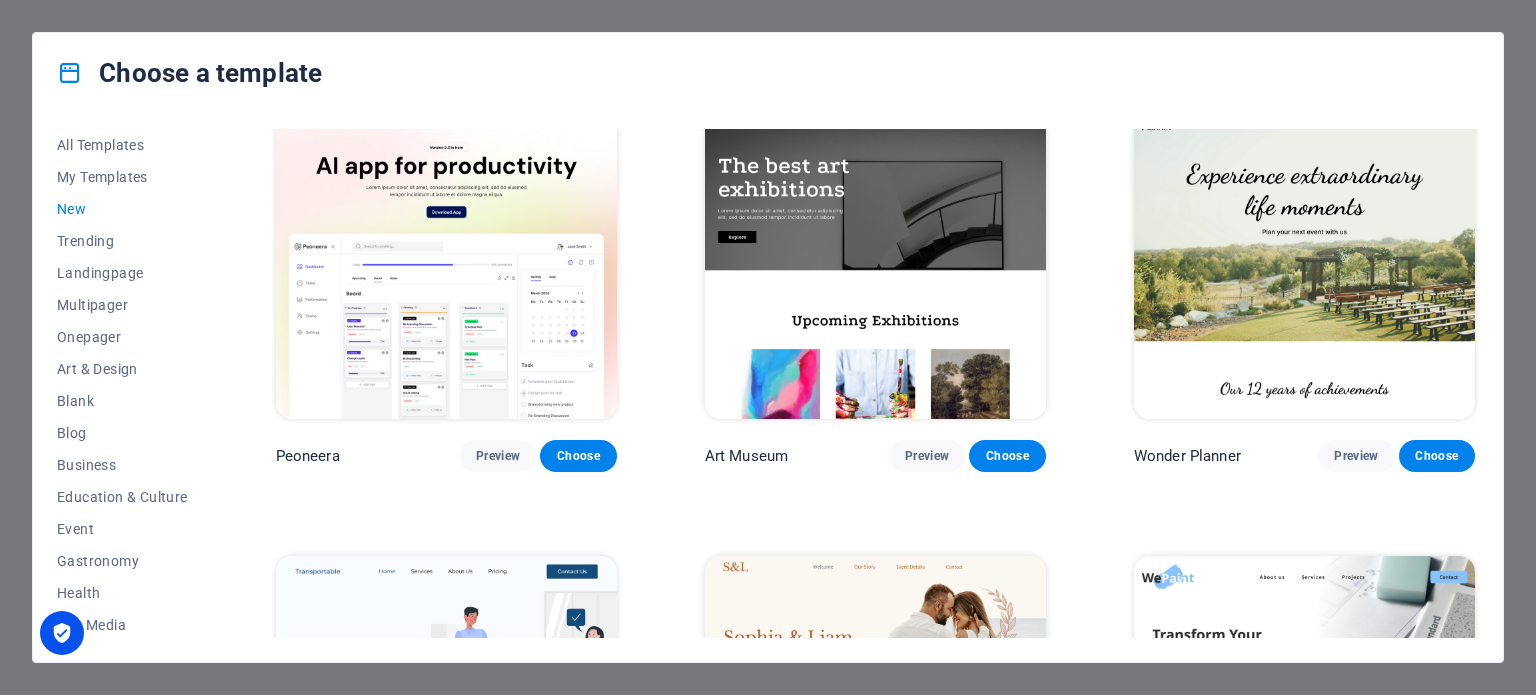 scroll, scrollTop: 0, scrollLeft: 0, axis: both 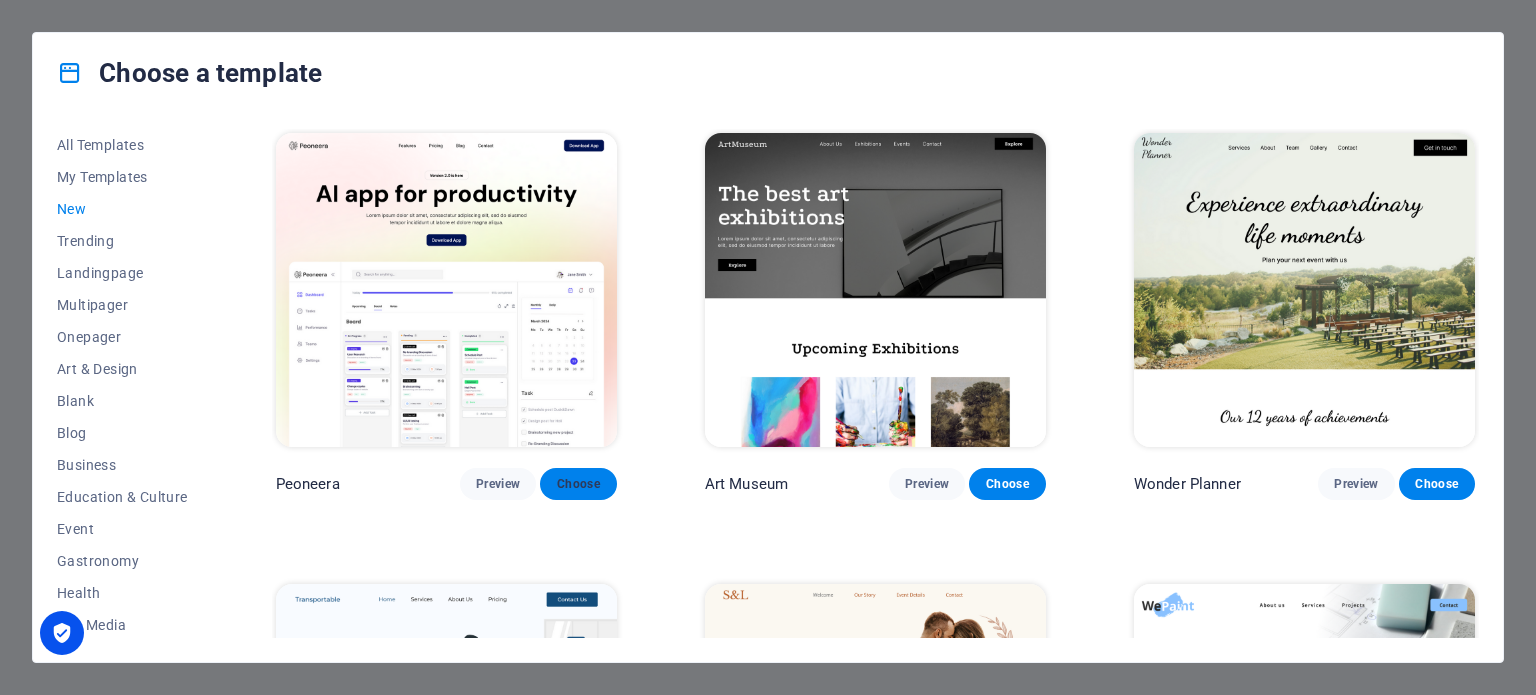 click on "Choose" at bounding box center (578, 484) 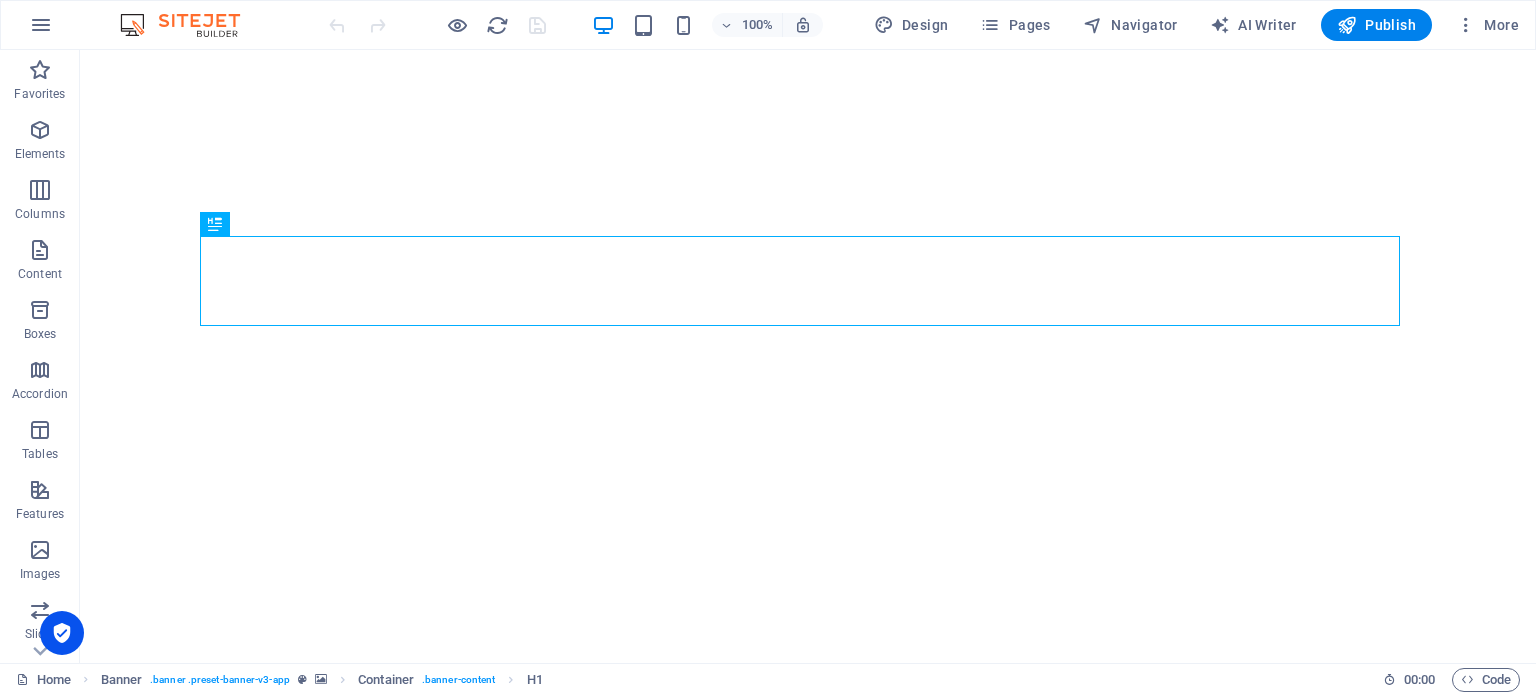 scroll, scrollTop: 0, scrollLeft: 0, axis: both 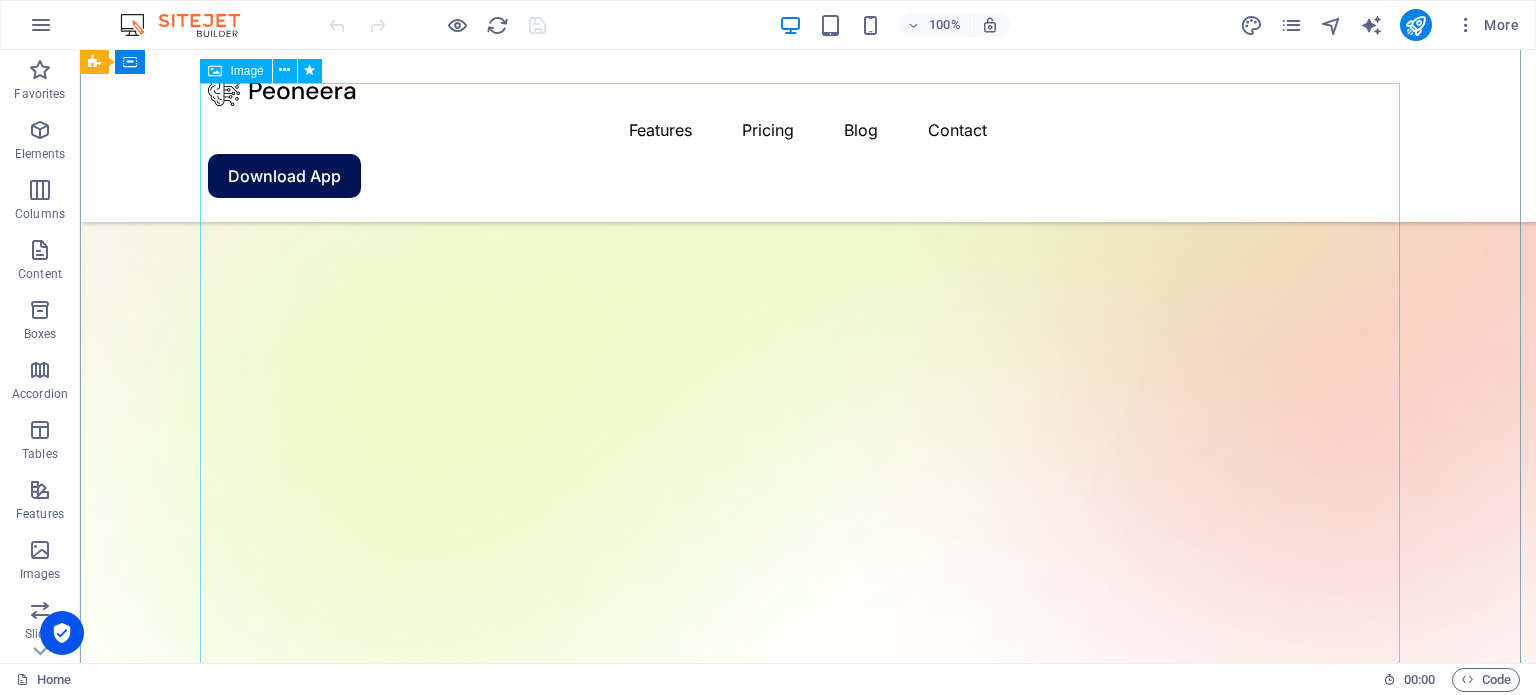click at bounding box center (808, 1907) 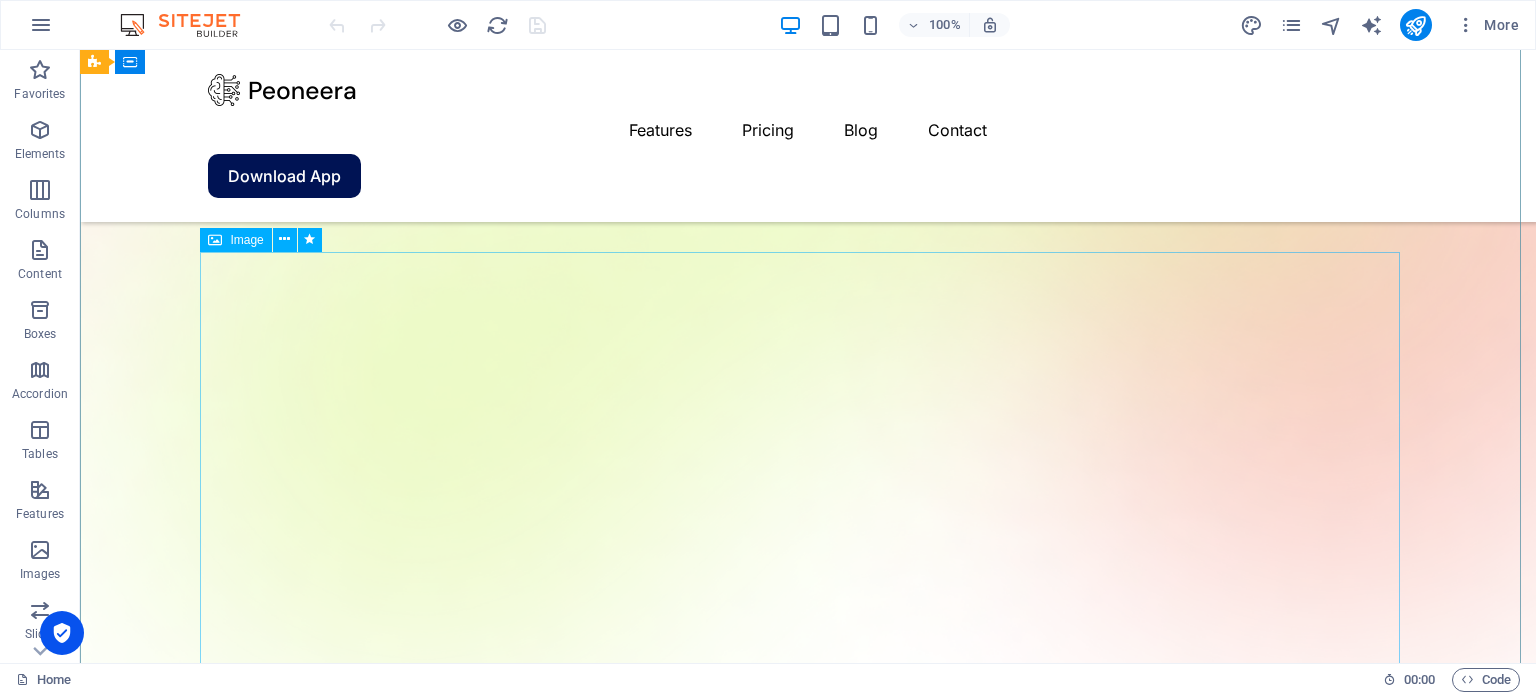 scroll, scrollTop: 0, scrollLeft: 0, axis: both 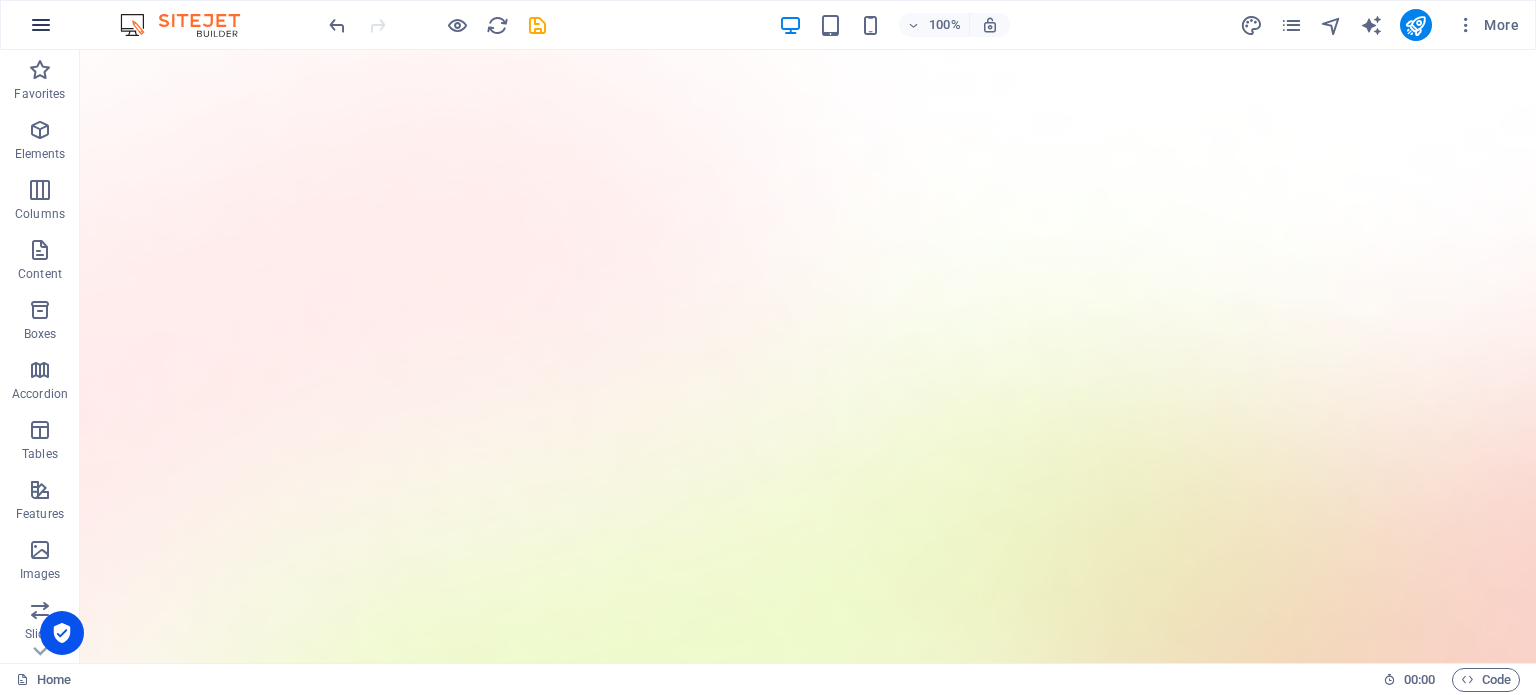 click at bounding box center (41, 25) 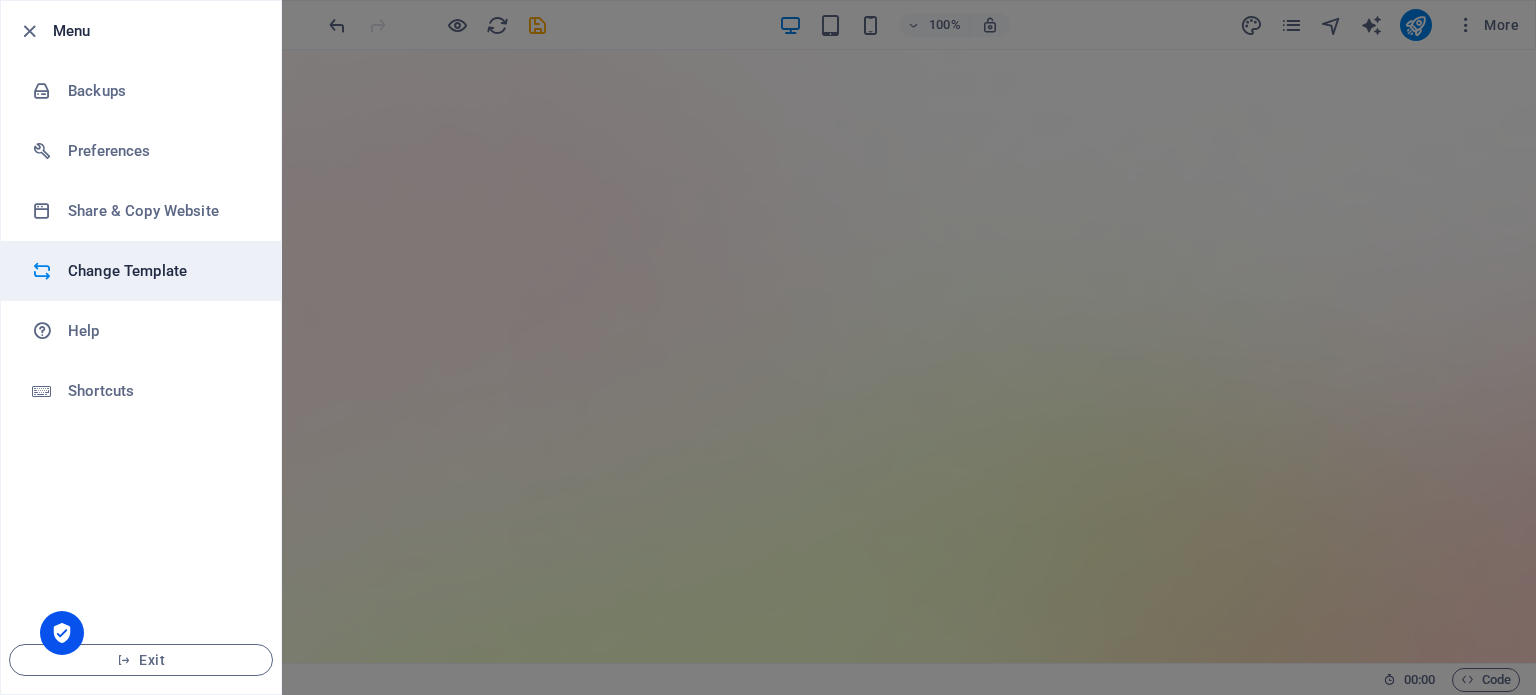 click on "Change Template" at bounding box center (160, 271) 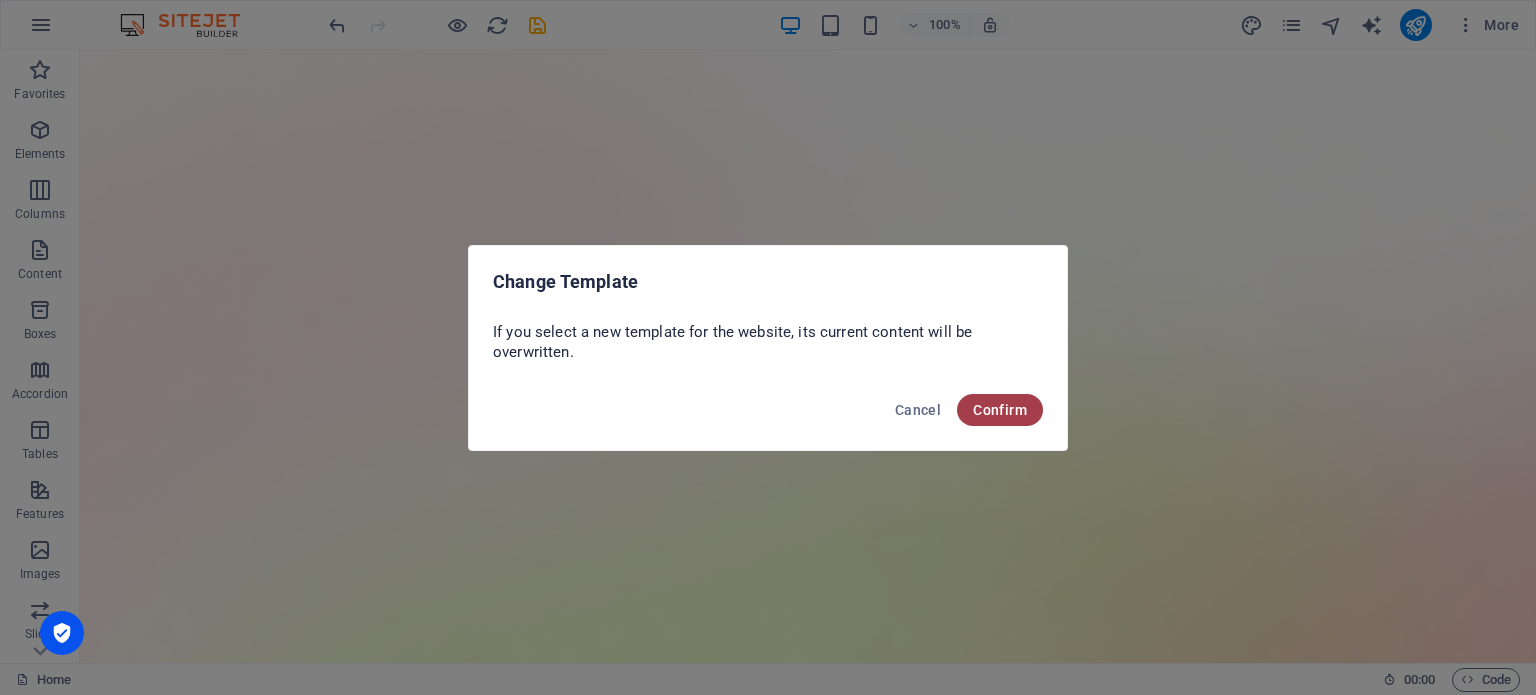 click on "Confirm" at bounding box center (1000, 410) 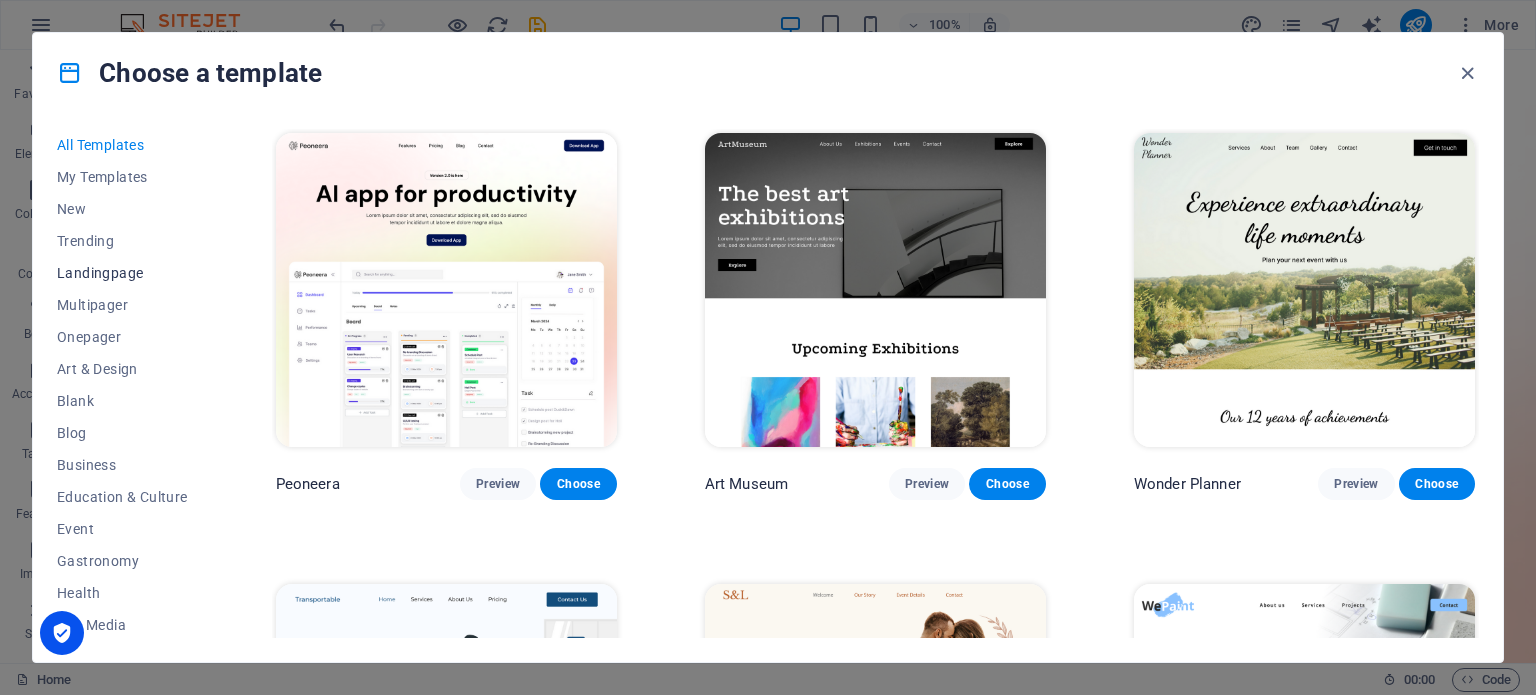 click on "Landingpage" at bounding box center (122, 273) 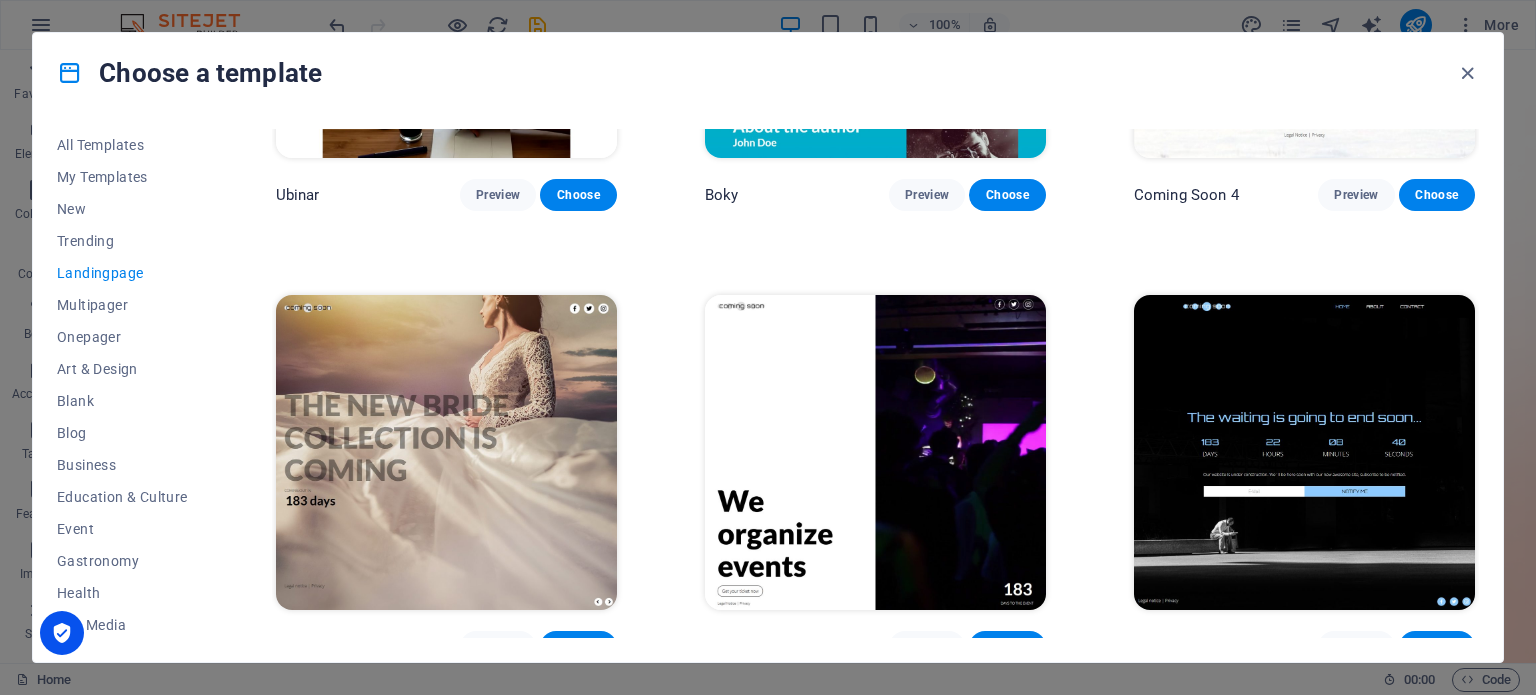 scroll, scrollTop: 3454, scrollLeft: 0, axis: vertical 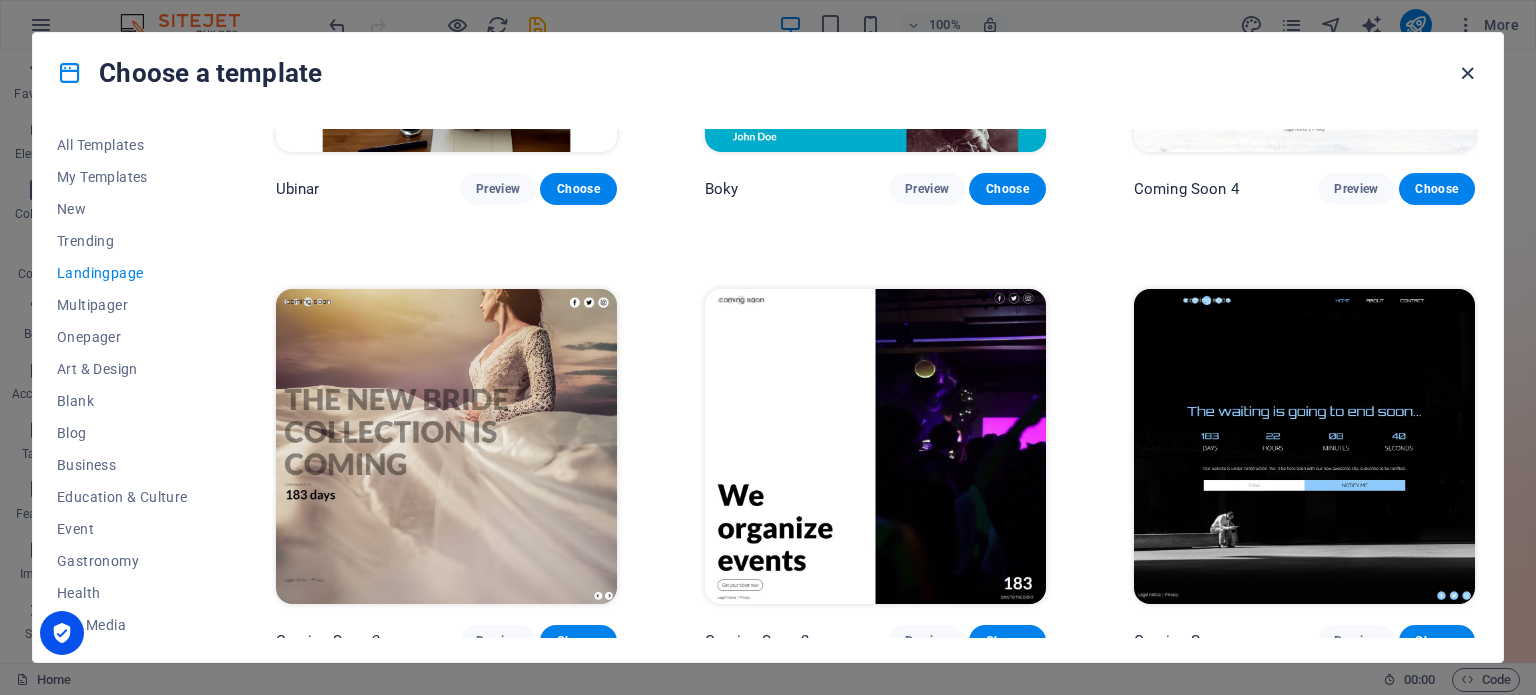 click at bounding box center [1467, 73] 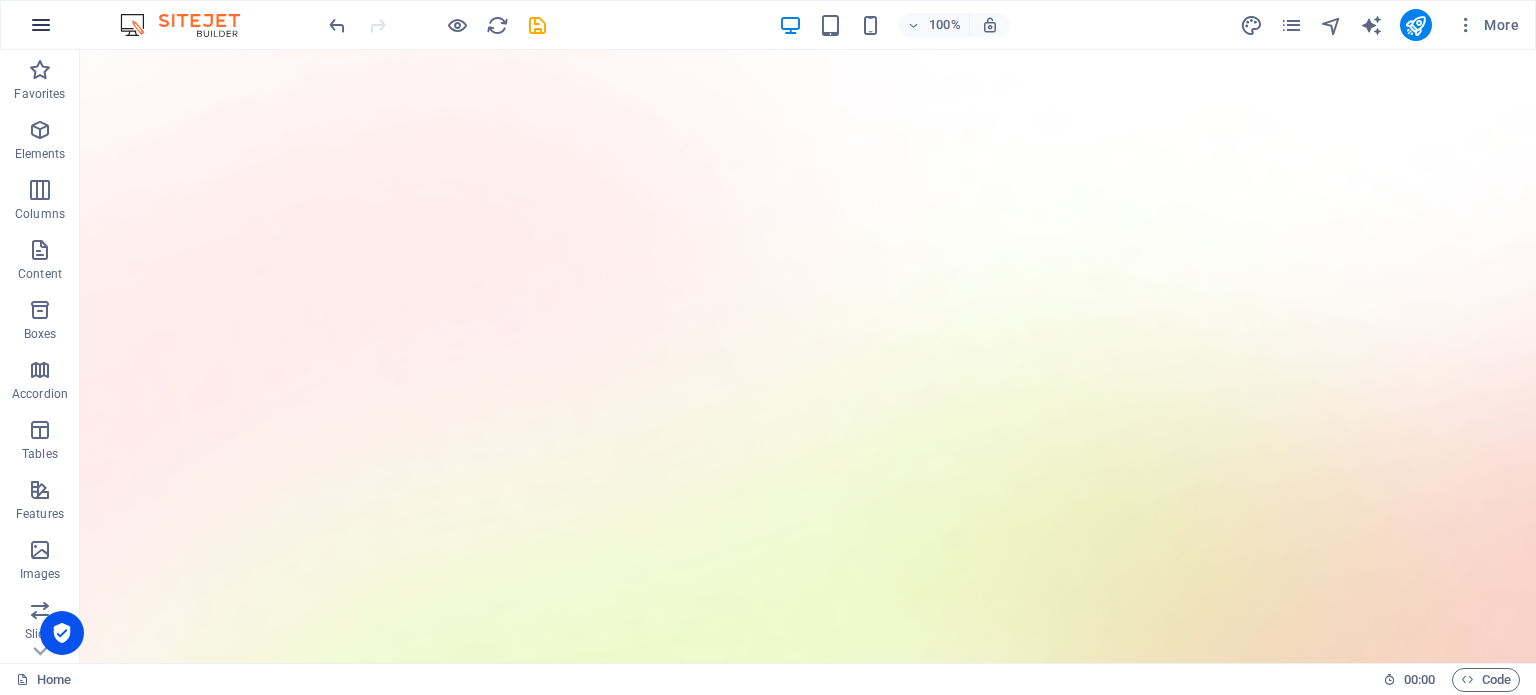 click at bounding box center (41, 25) 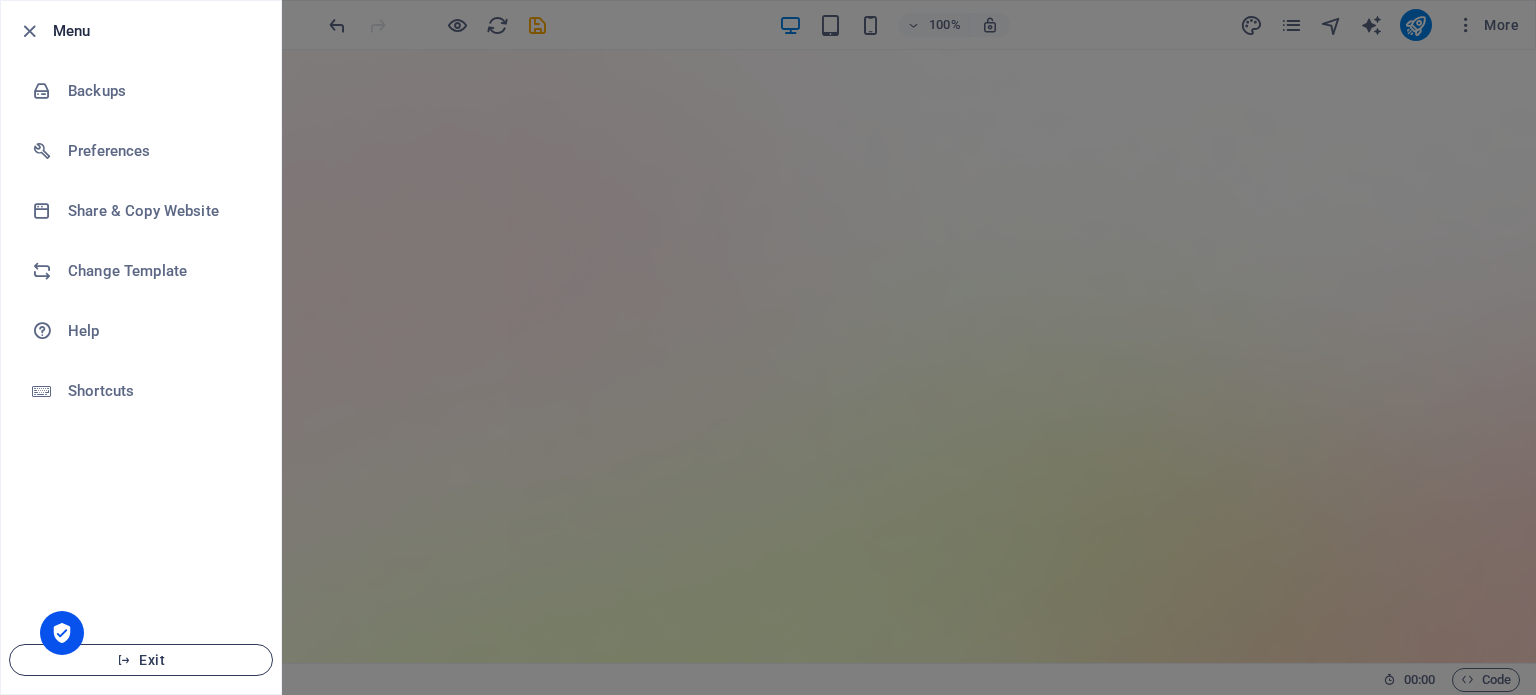 click on "Exit" at bounding box center (141, 660) 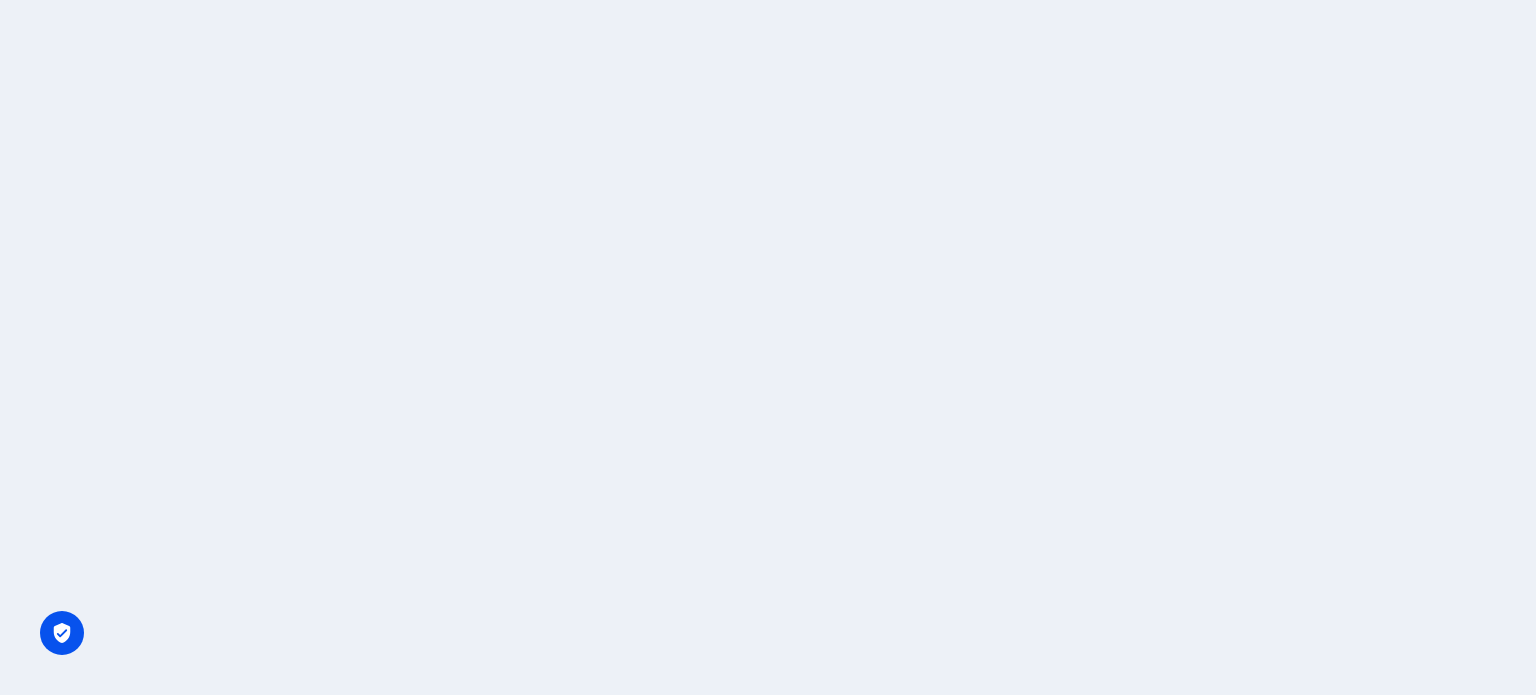 scroll, scrollTop: 0, scrollLeft: 0, axis: both 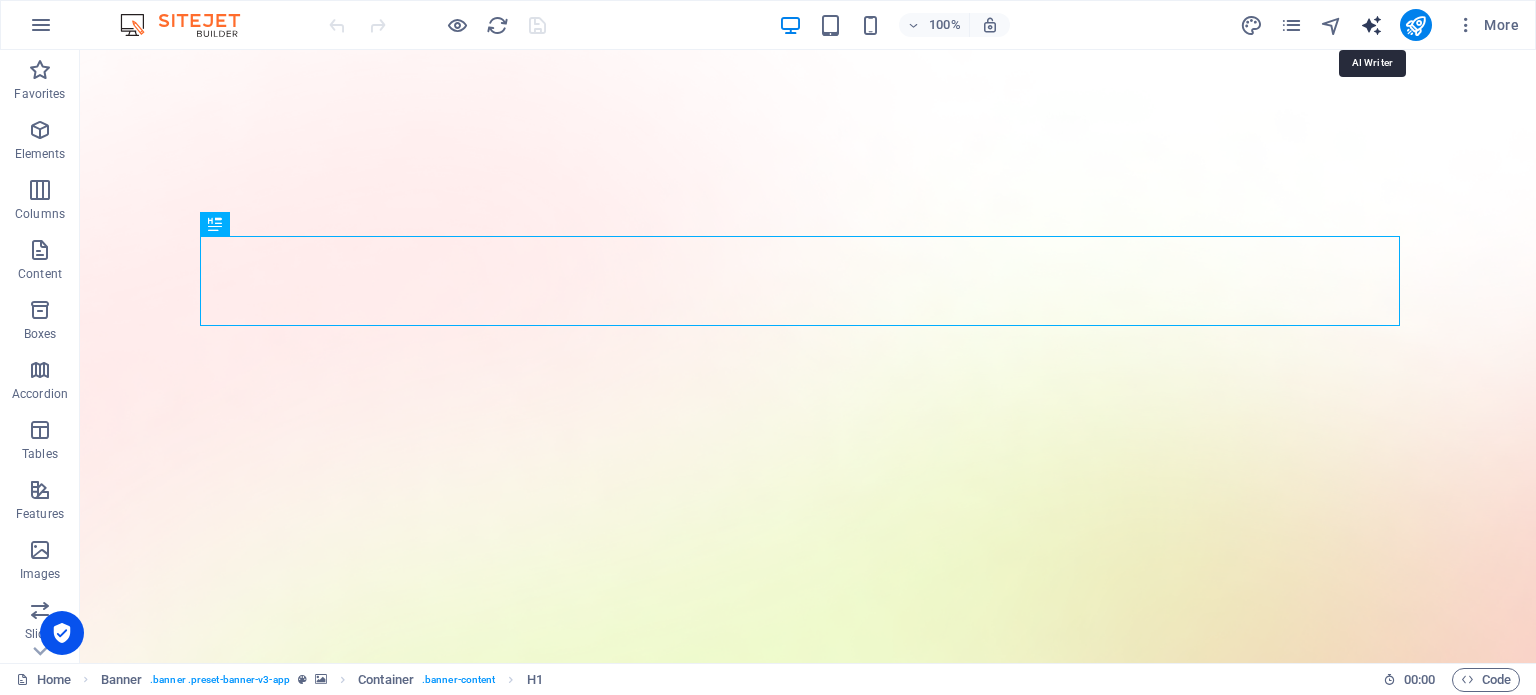 click at bounding box center (1371, 25) 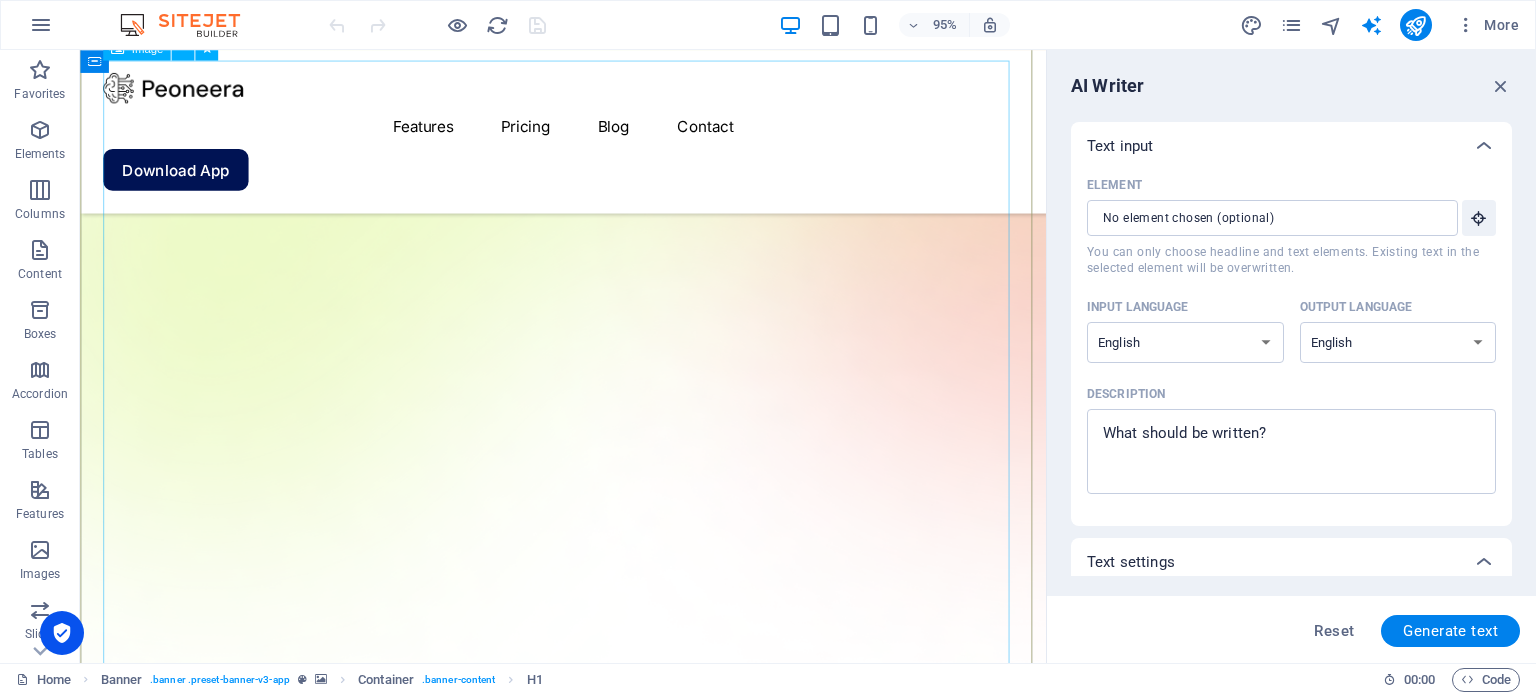 scroll, scrollTop: 596, scrollLeft: 0, axis: vertical 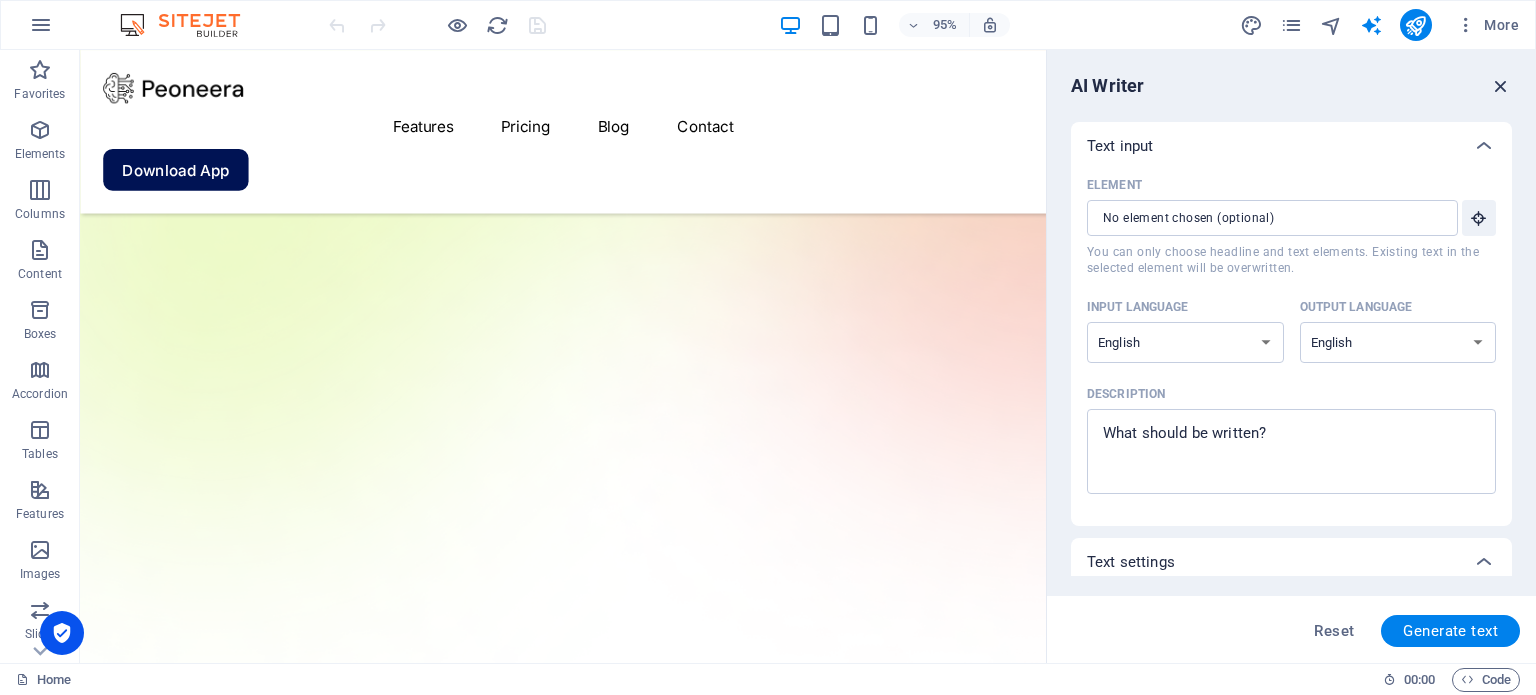 click at bounding box center [1501, 86] 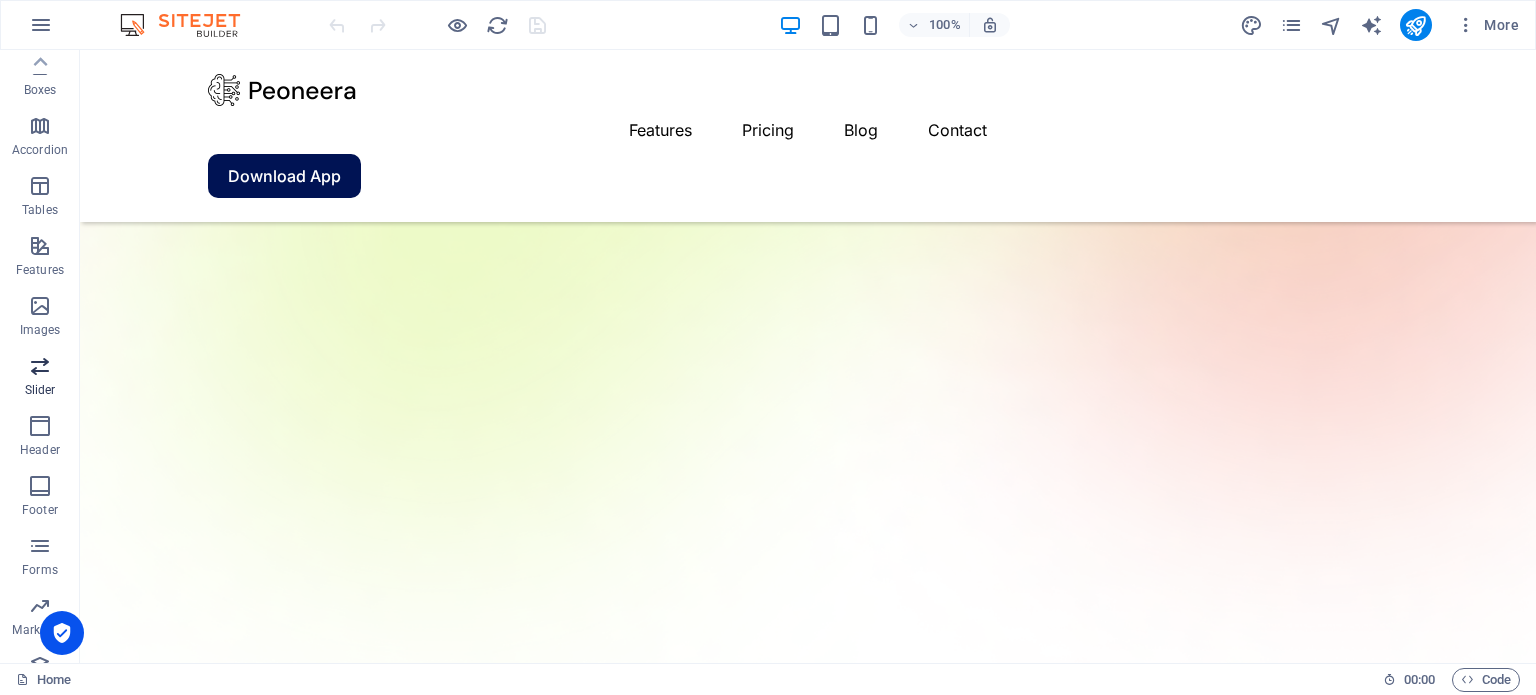 scroll, scrollTop: 0, scrollLeft: 0, axis: both 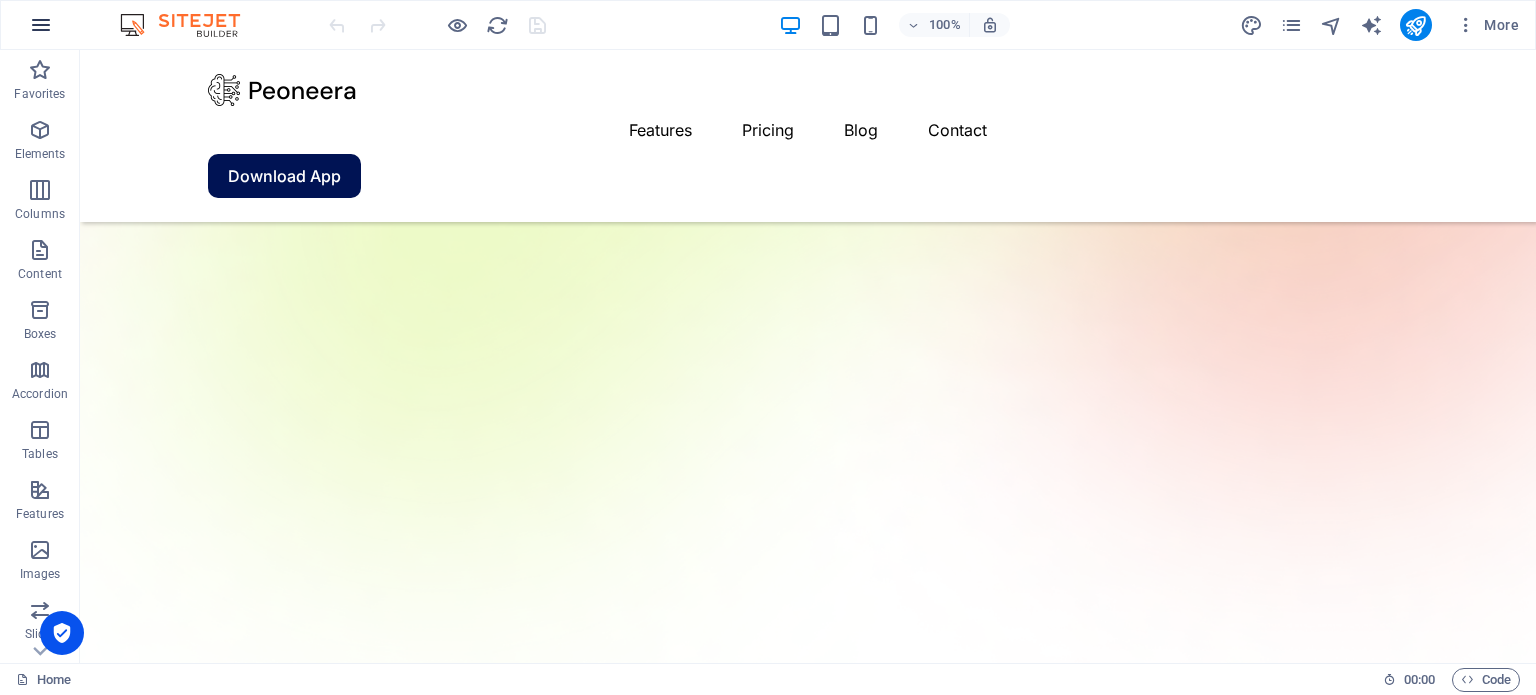 click at bounding box center [41, 25] 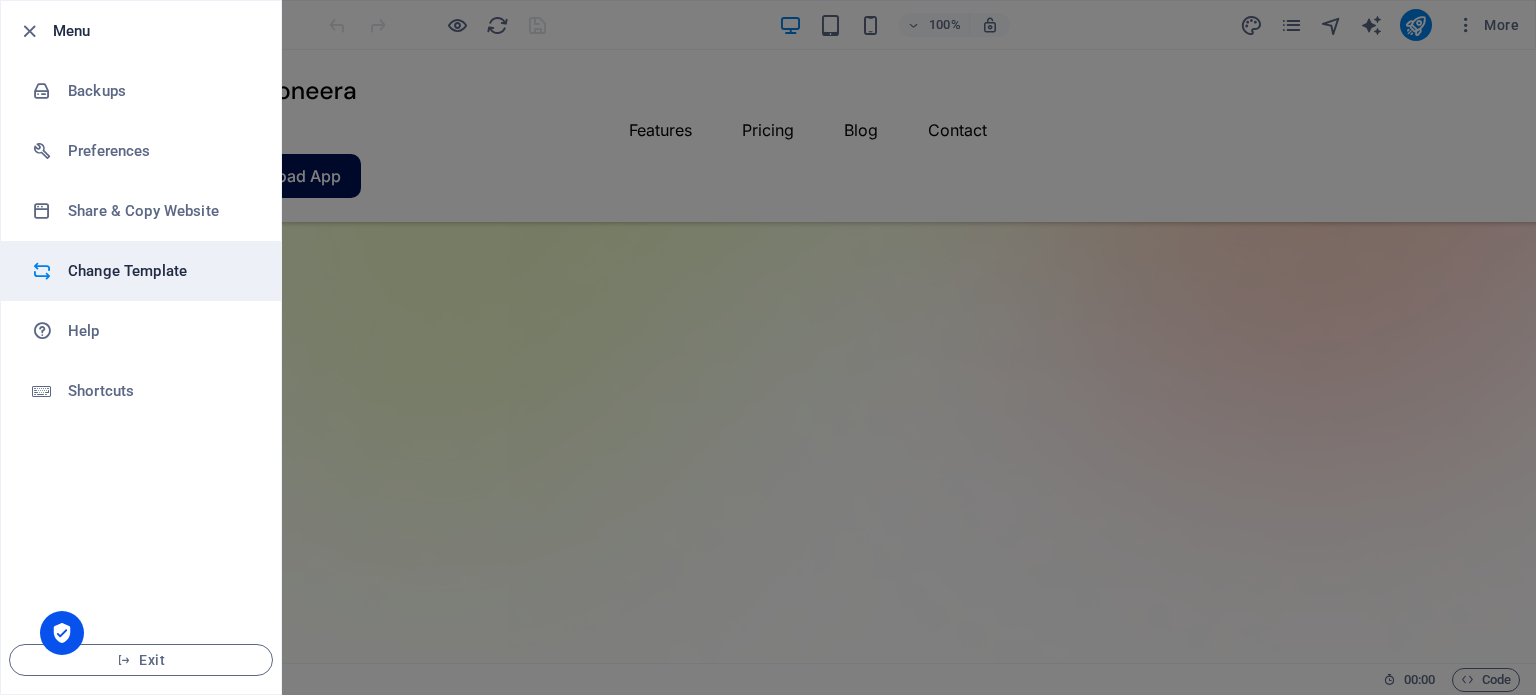 click on "Change Template" at bounding box center [160, 271] 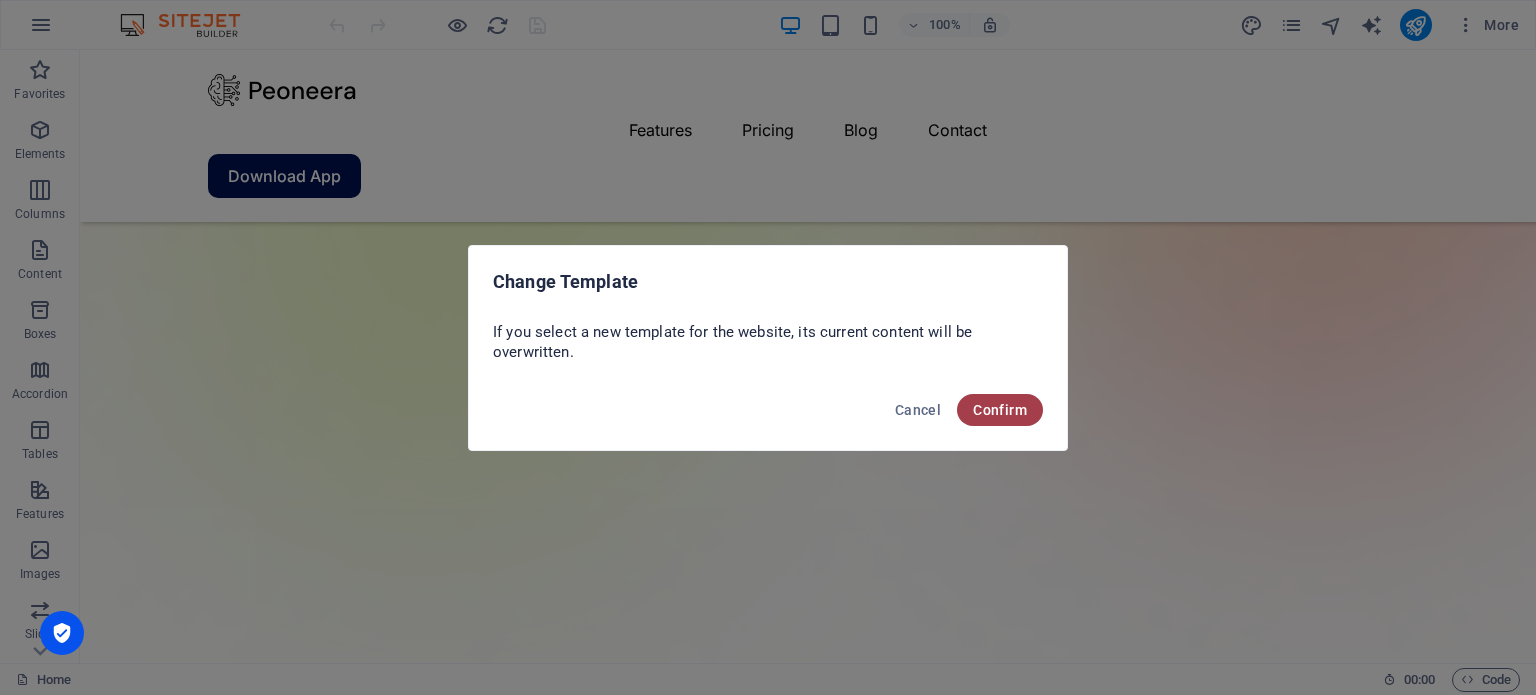 click on "Confirm" at bounding box center (1000, 410) 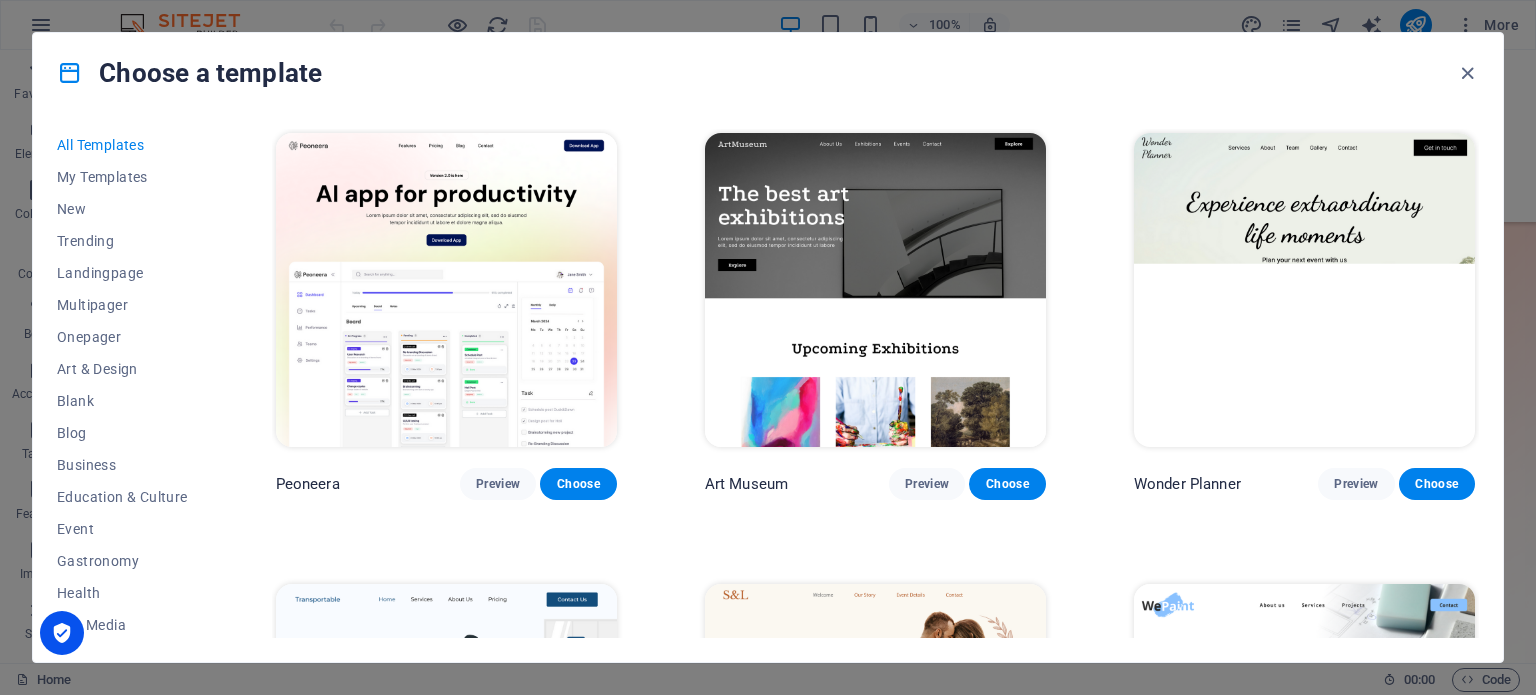 scroll, scrollTop: 290, scrollLeft: 0, axis: vertical 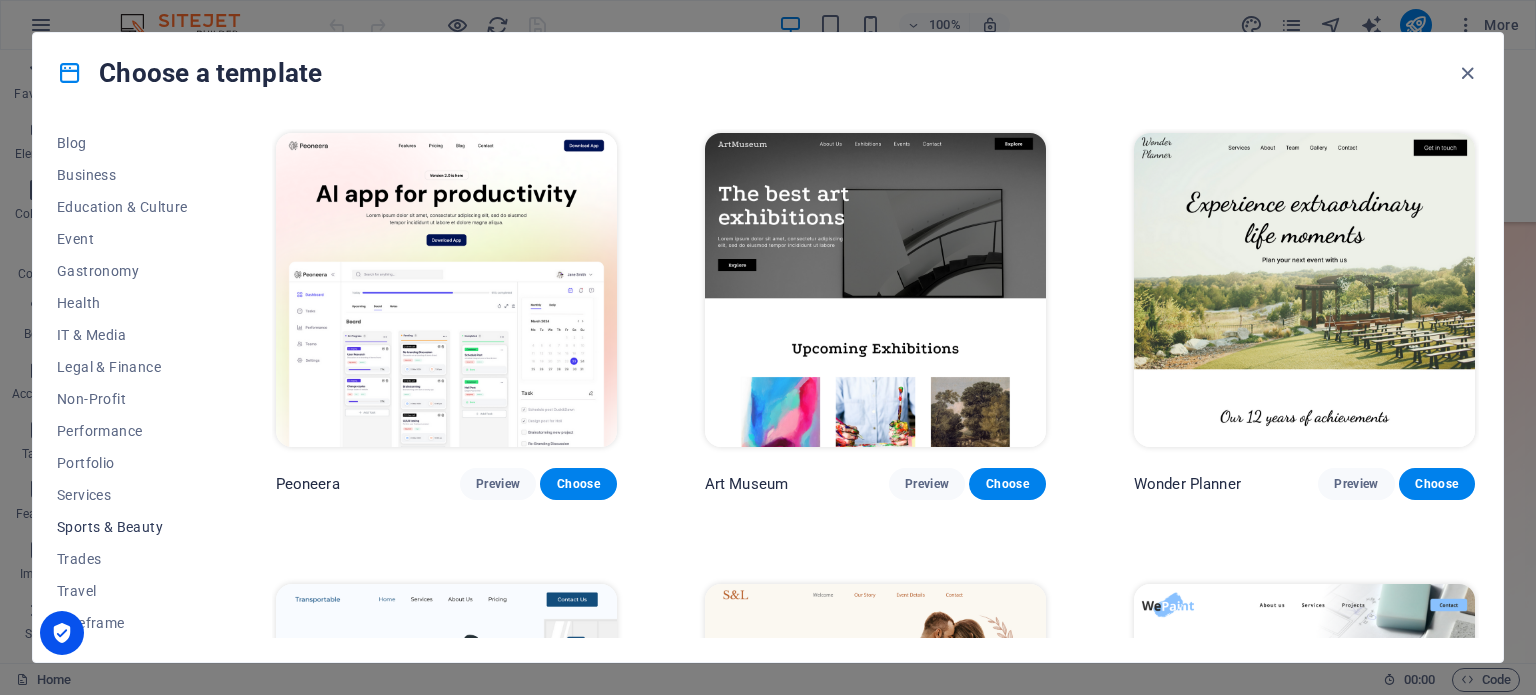 click on "Sports & Beauty" at bounding box center (122, 527) 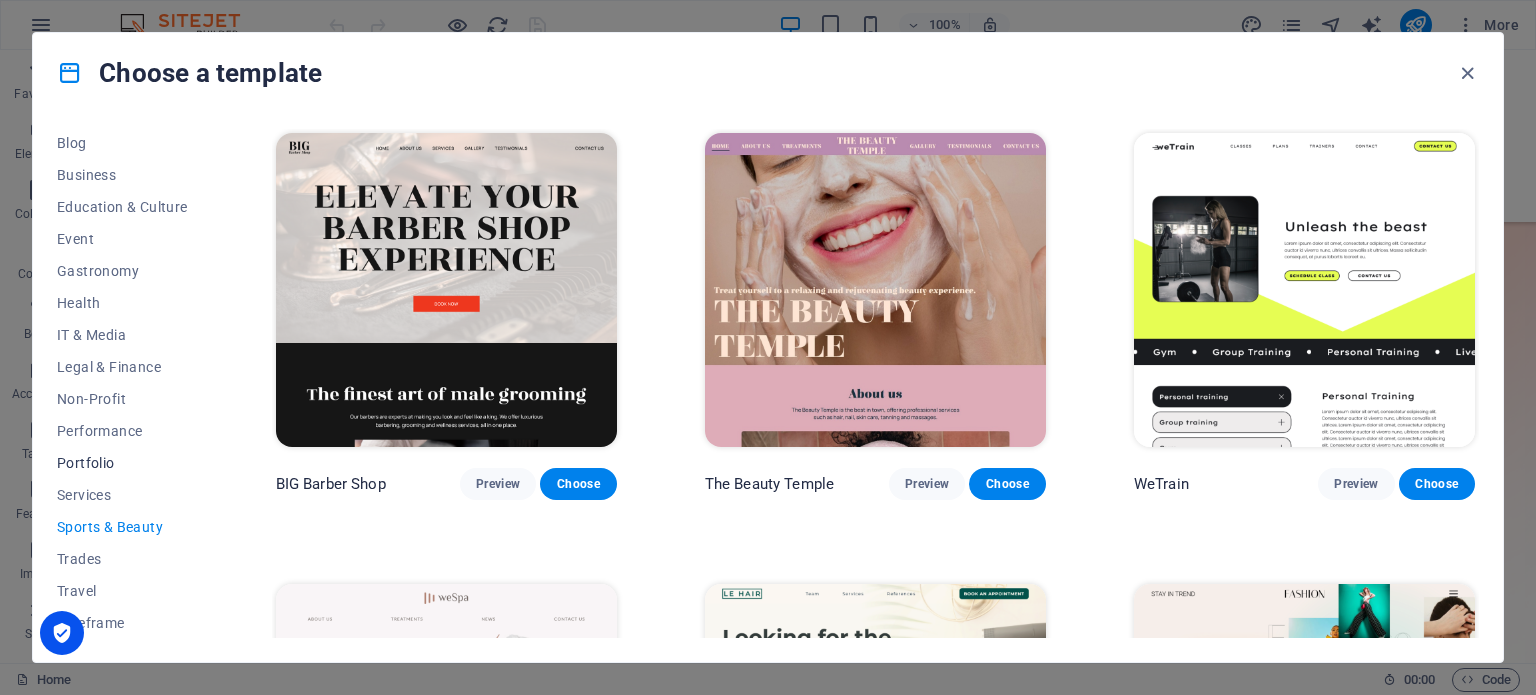 click on "Portfolio" at bounding box center (122, 463) 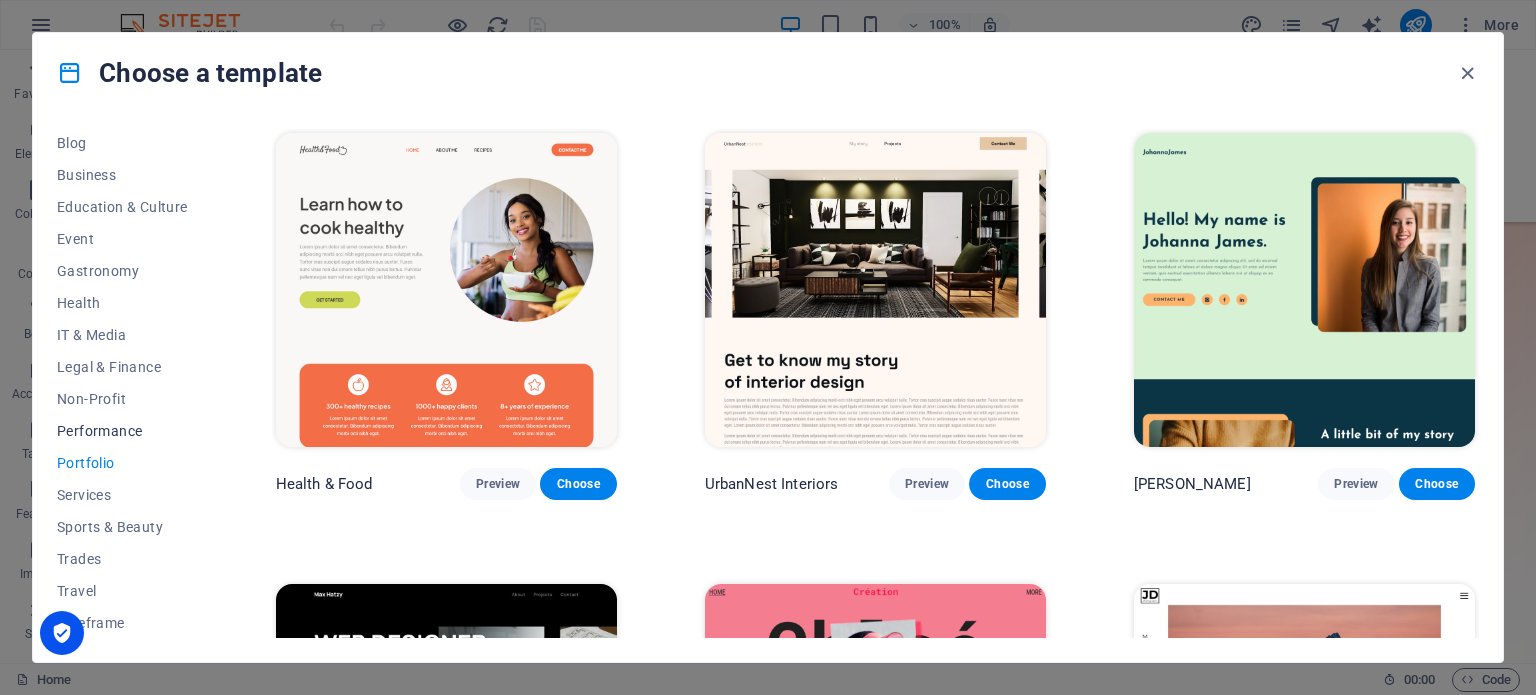 click on "Performance" at bounding box center (122, 431) 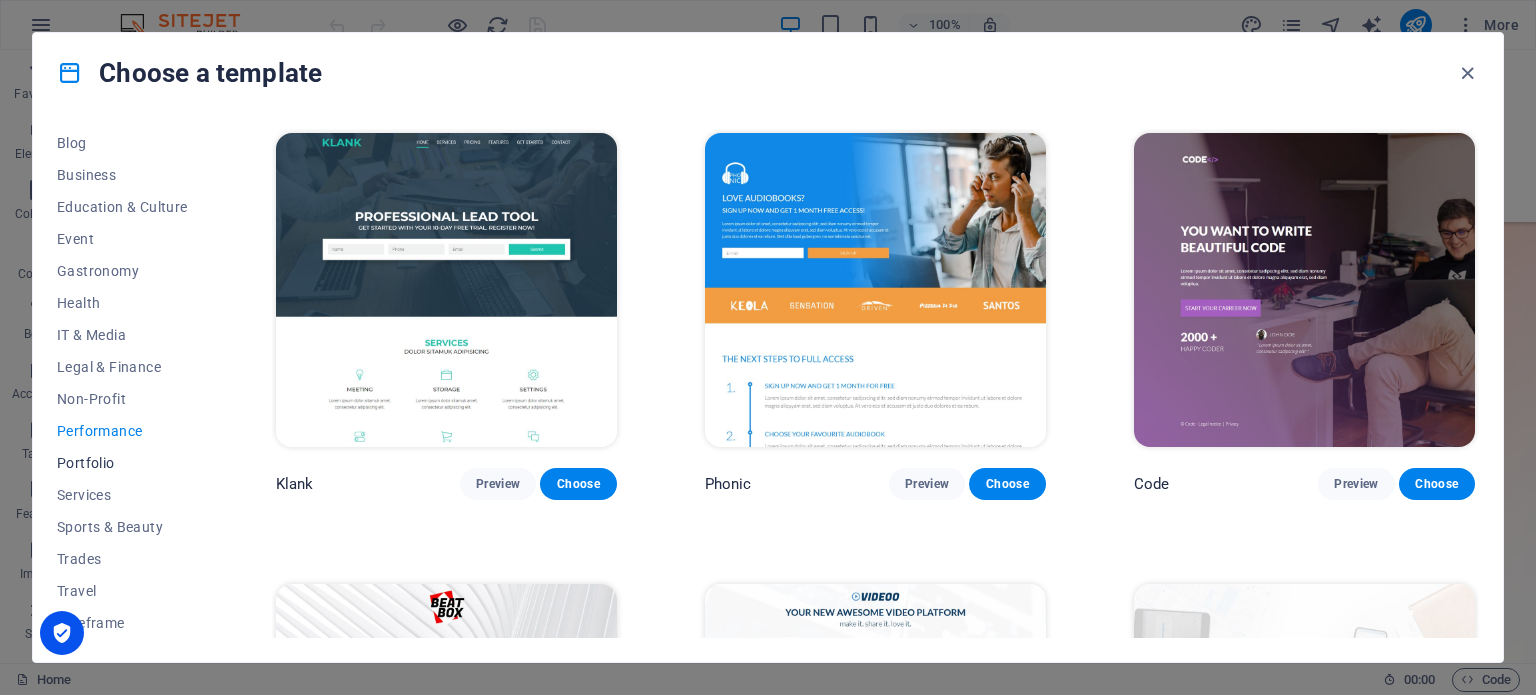 click on "Portfolio" at bounding box center (122, 463) 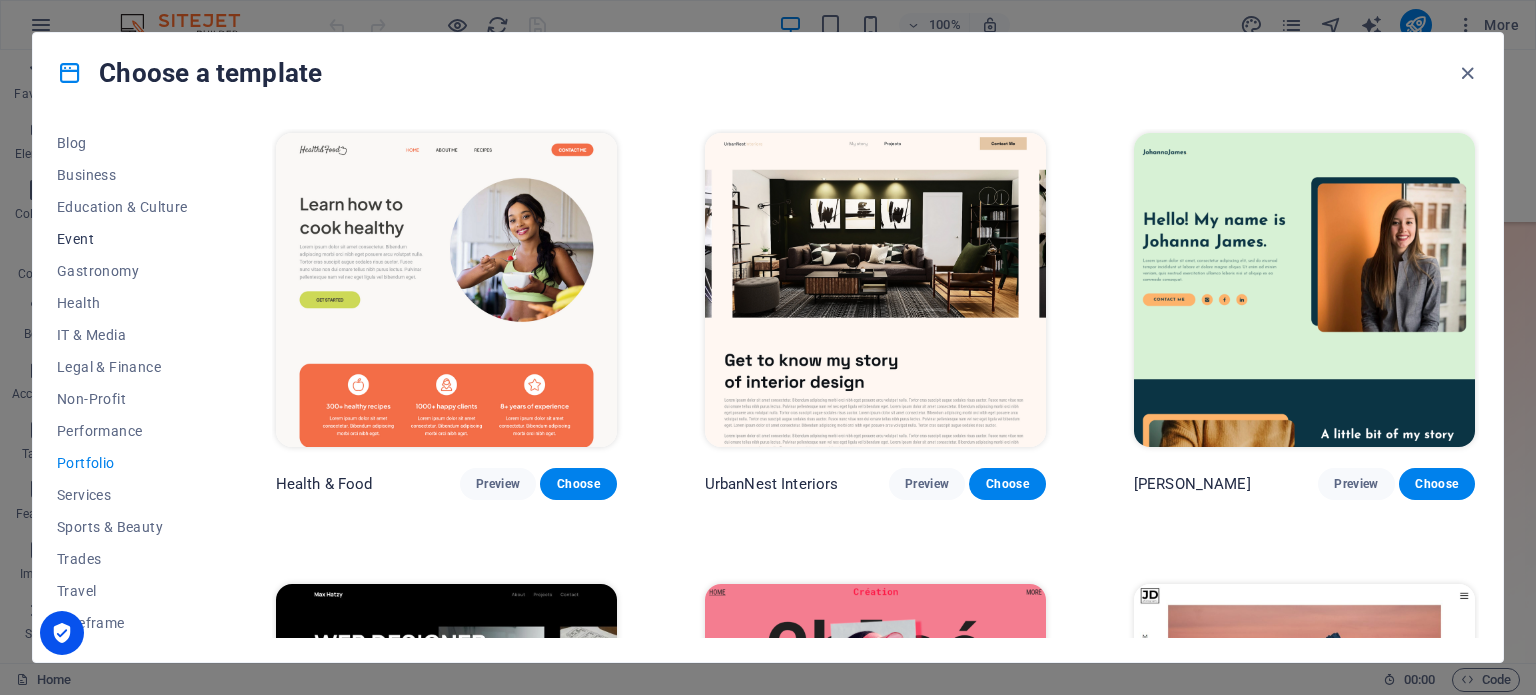 scroll, scrollTop: 0, scrollLeft: 0, axis: both 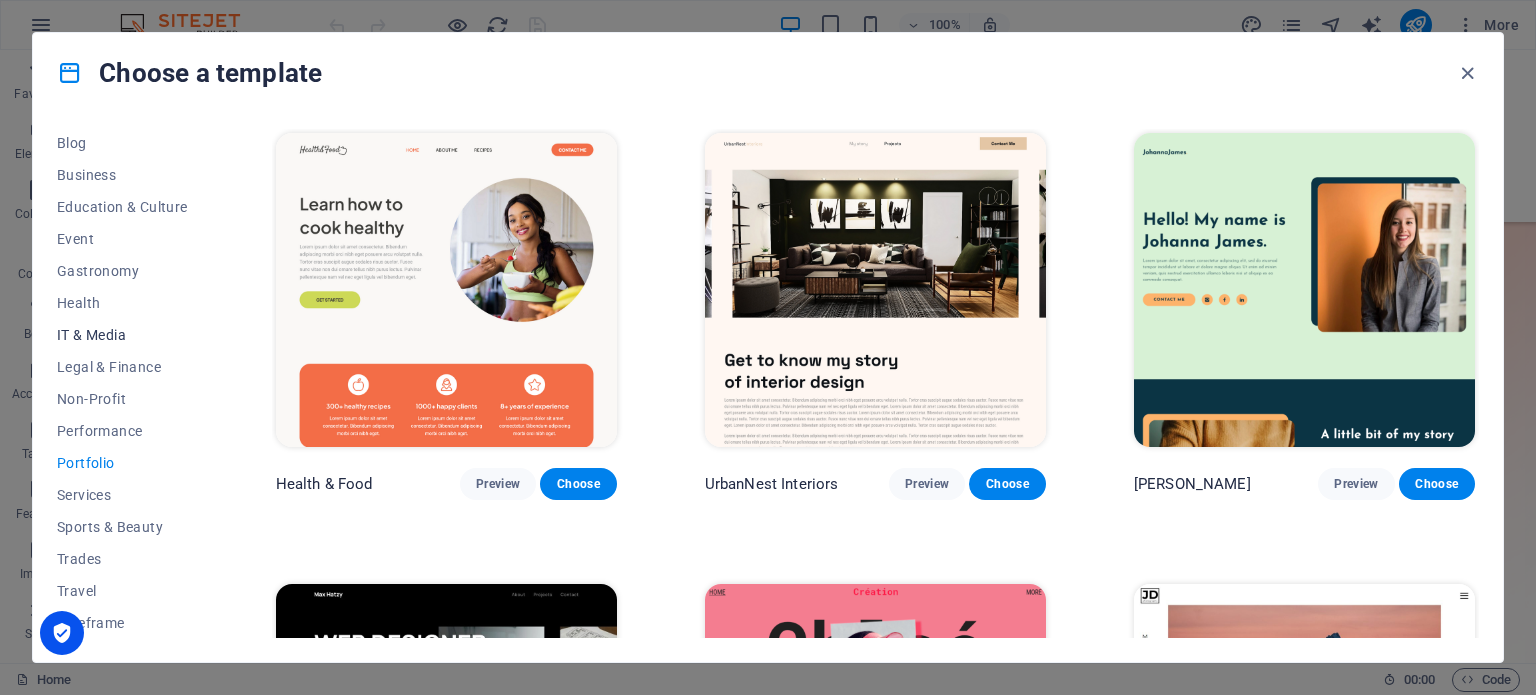 click on "IT & Media" at bounding box center [122, 335] 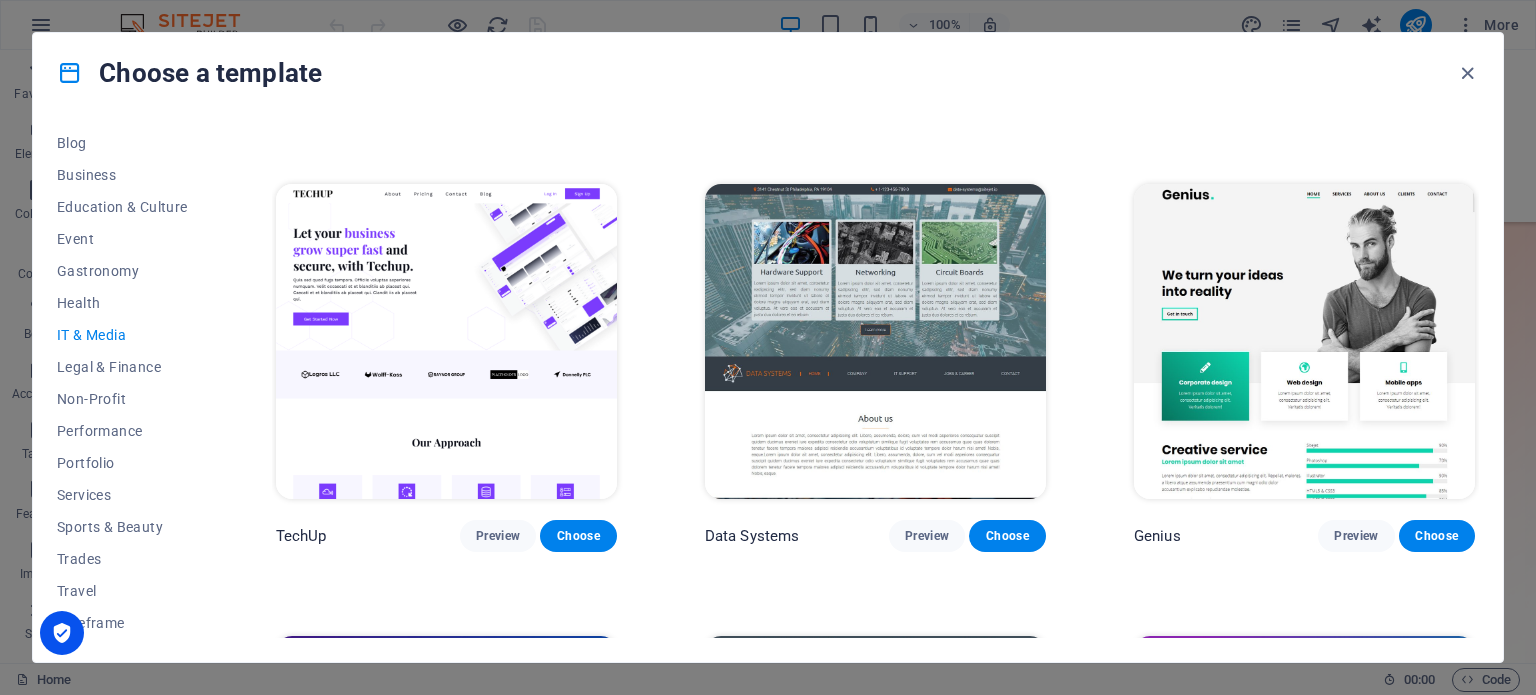 scroll, scrollTop: 448, scrollLeft: 0, axis: vertical 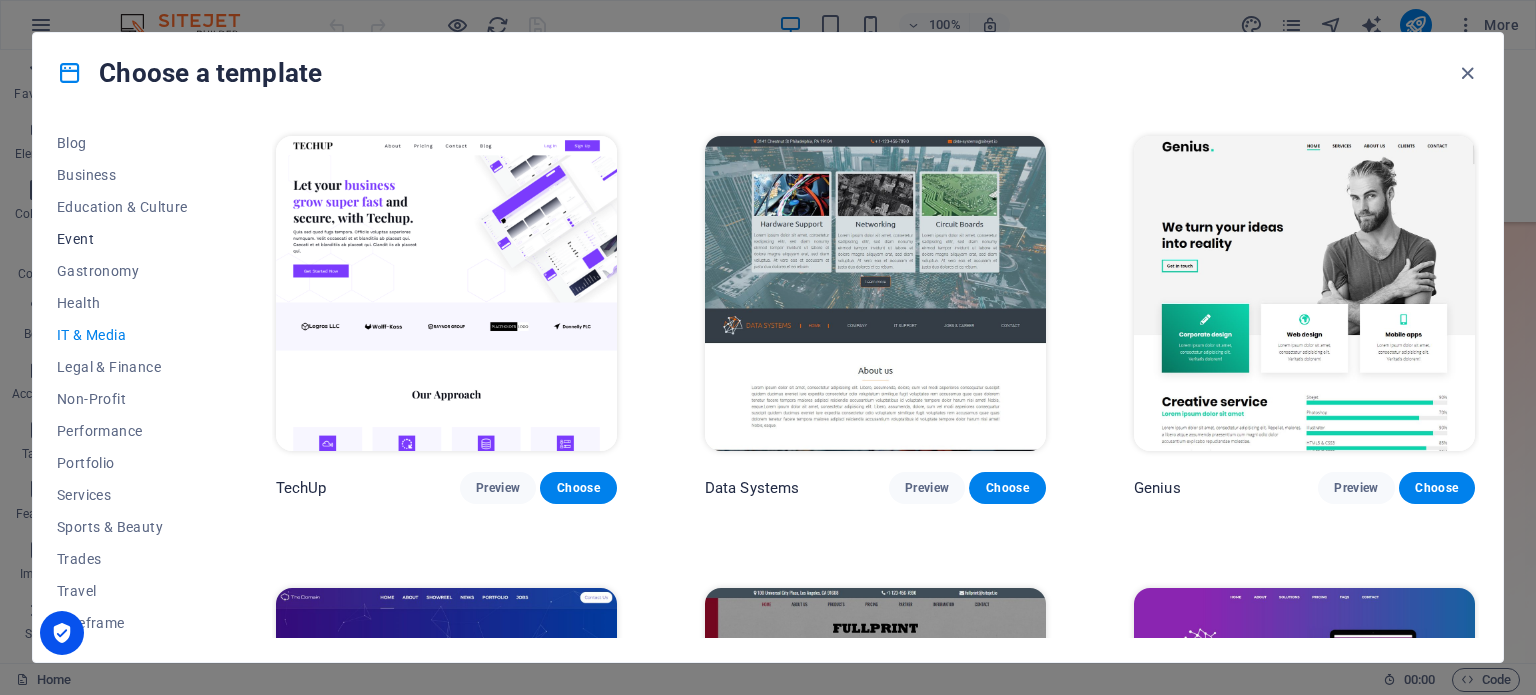 click on "Event" at bounding box center (122, 239) 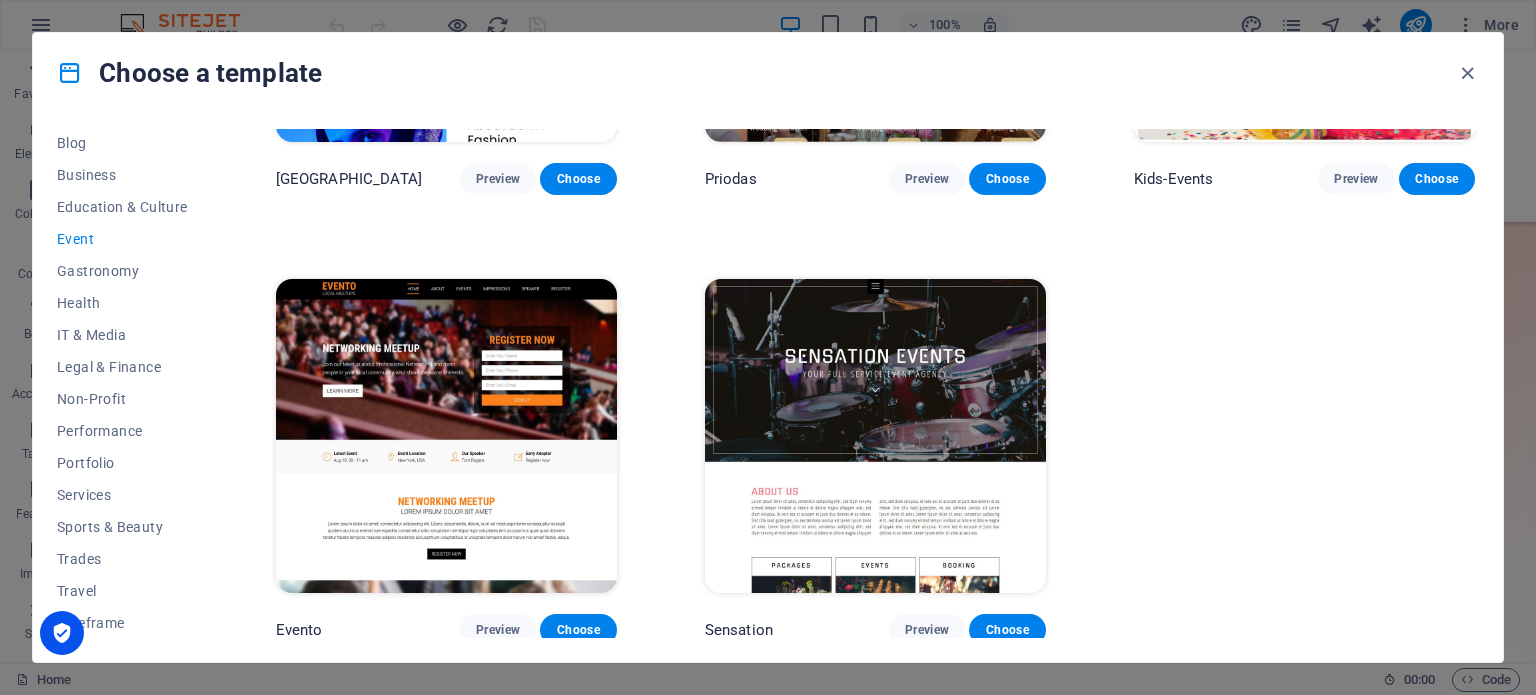scroll, scrollTop: 758, scrollLeft: 0, axis: vertical 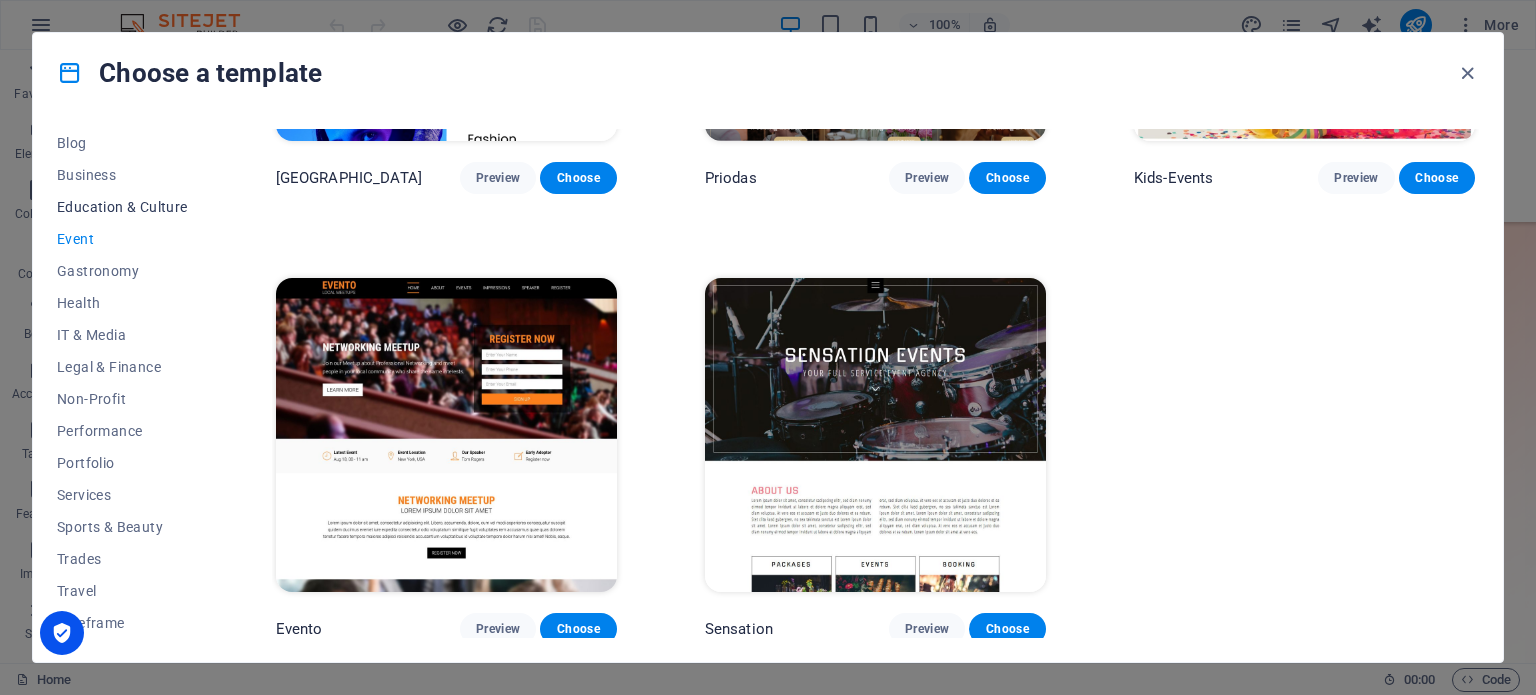 click on "Education & Culture" at bounding box center [122, 207] 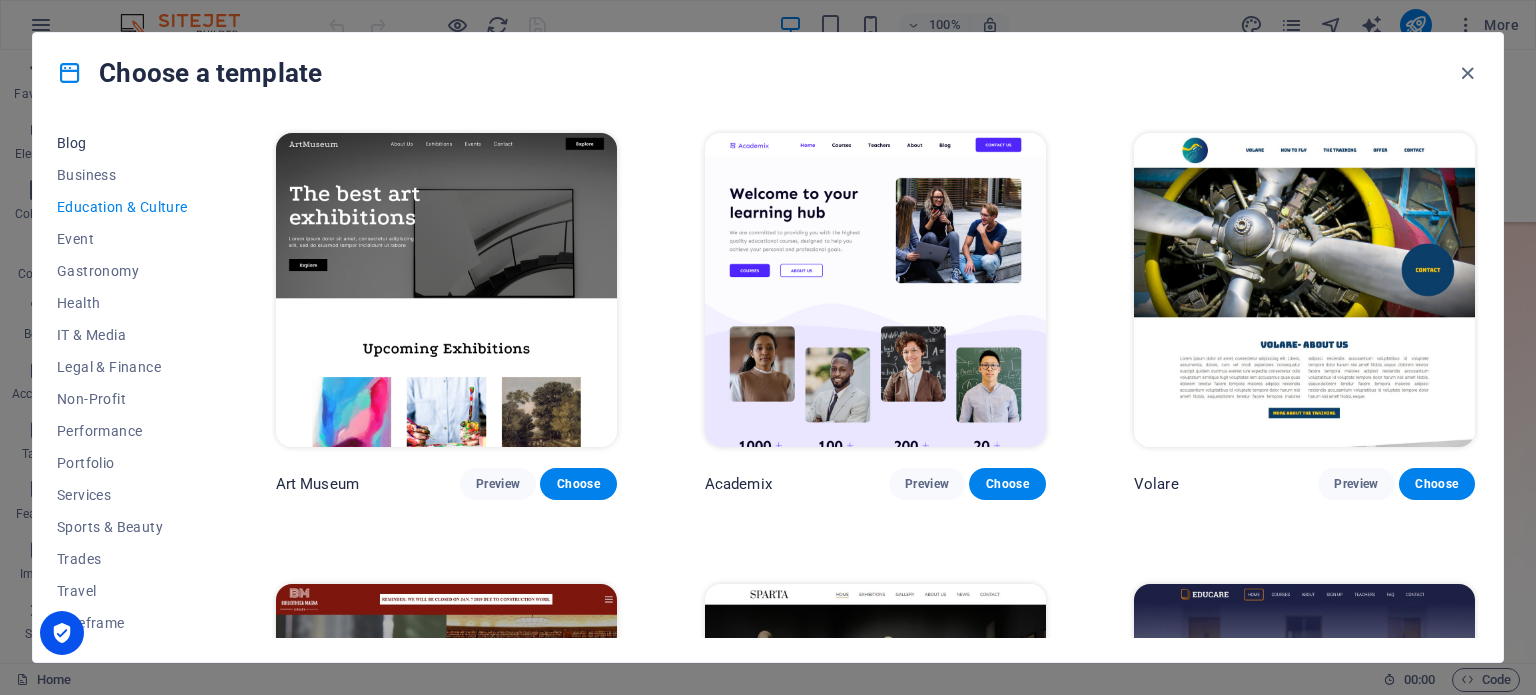 drag, startPoint x: 99, startPoint y: 175, endPoint x: 79, endPoint y: 151, distance: 31.241 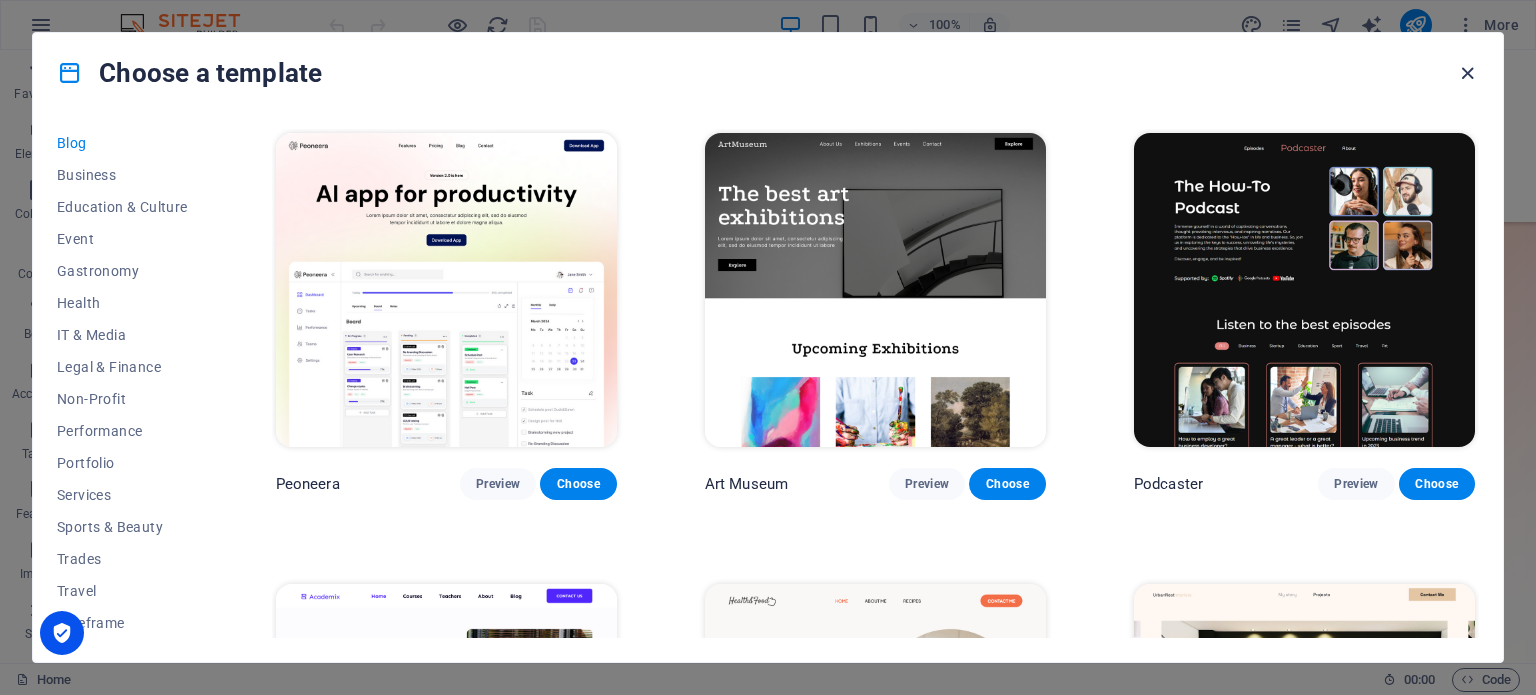 drag, startPoint x: 1476, startPoint y: 58, endPoint x: 1468, endPoint y: 82, distance: 25.298222 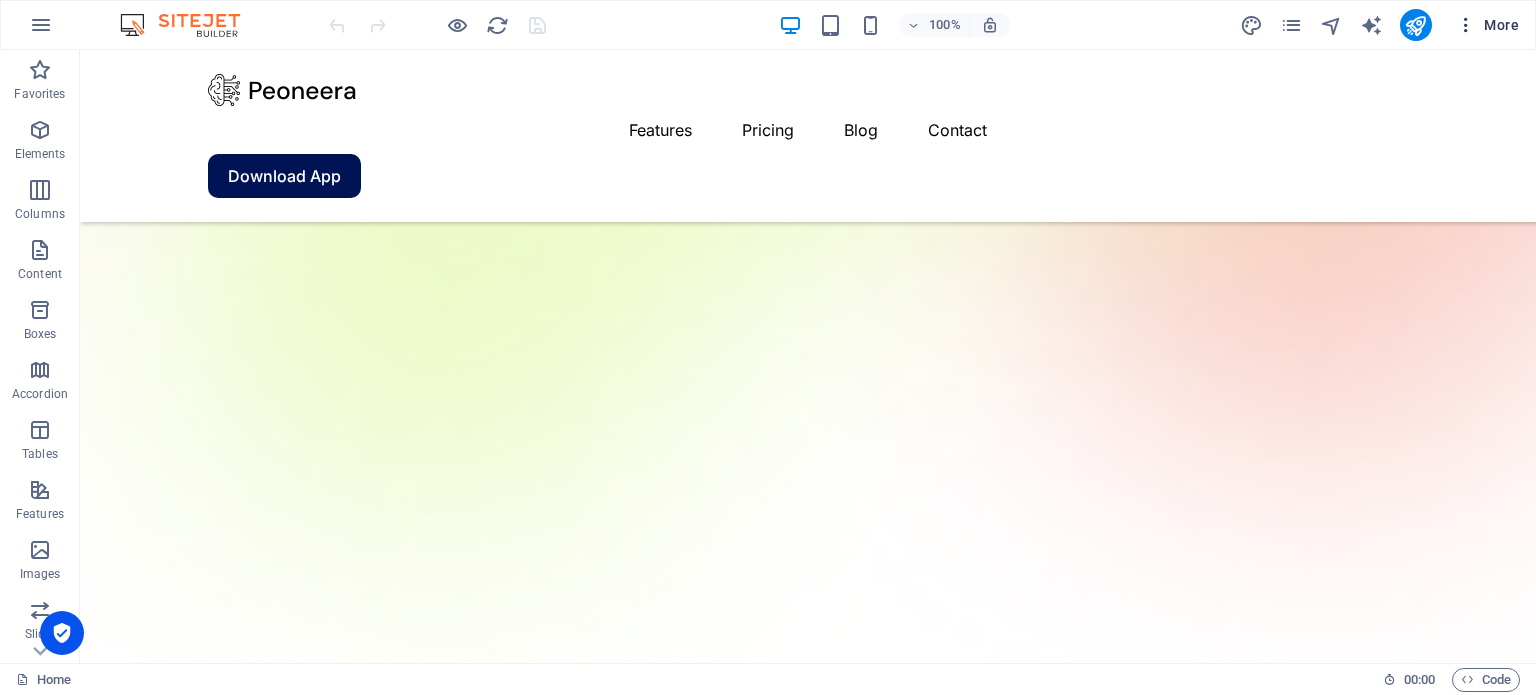 click on "More" at bounding box center [1487, 25] 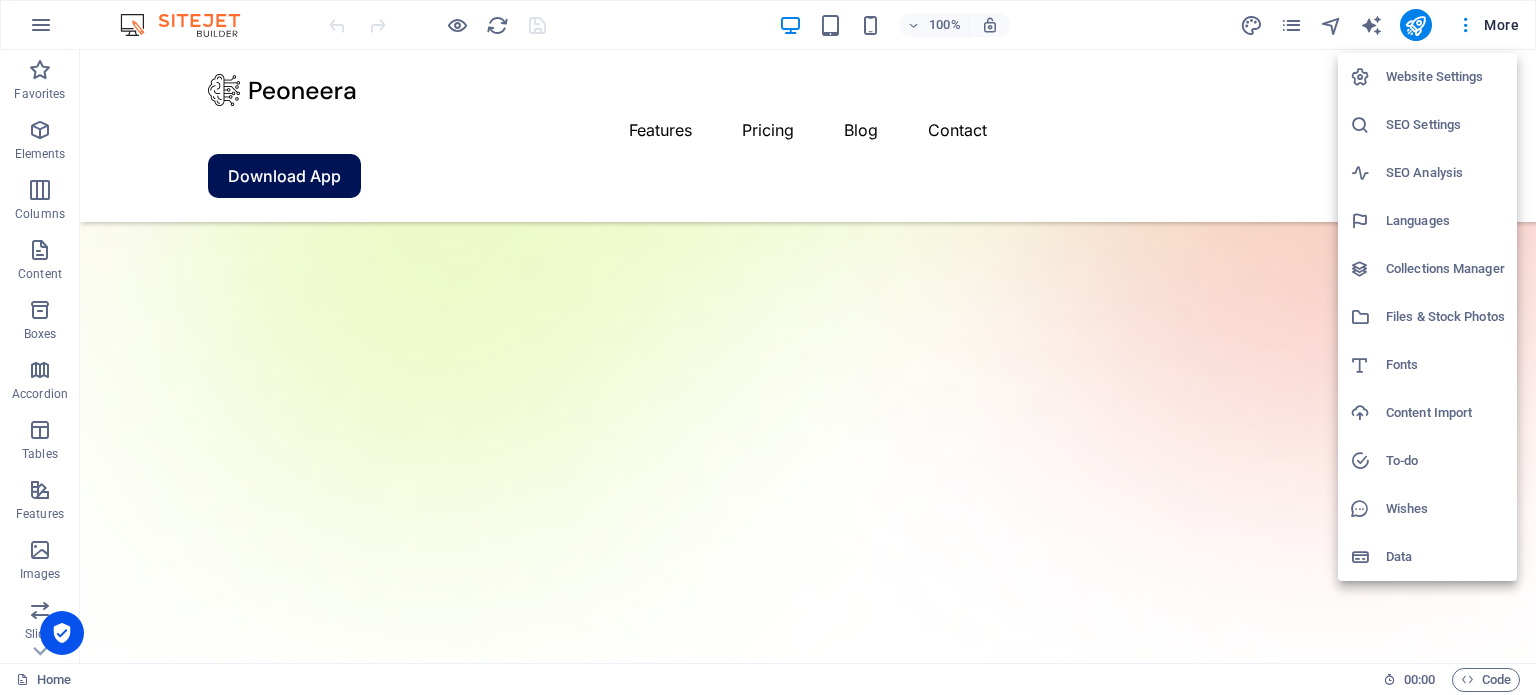 click at bounding box center (768, 347) 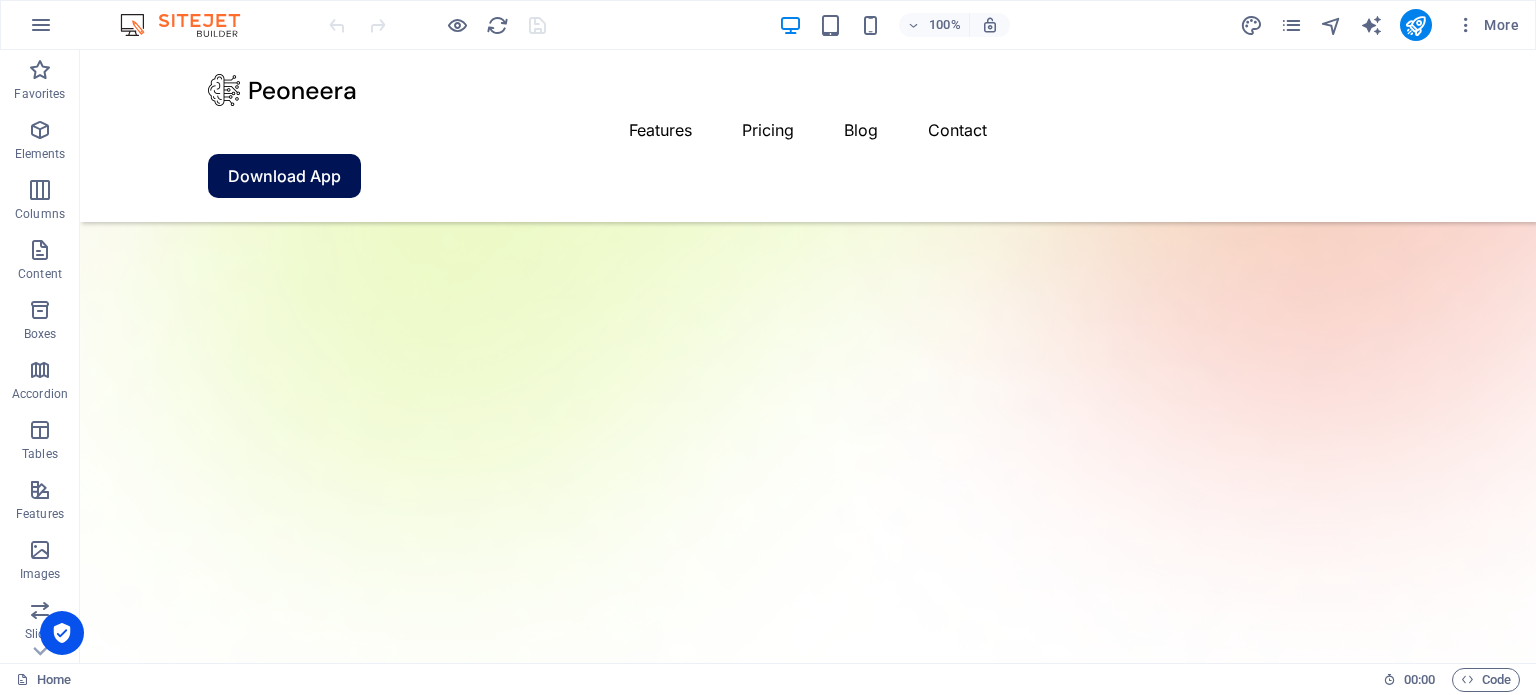 click at bounding box center (1466, 25) 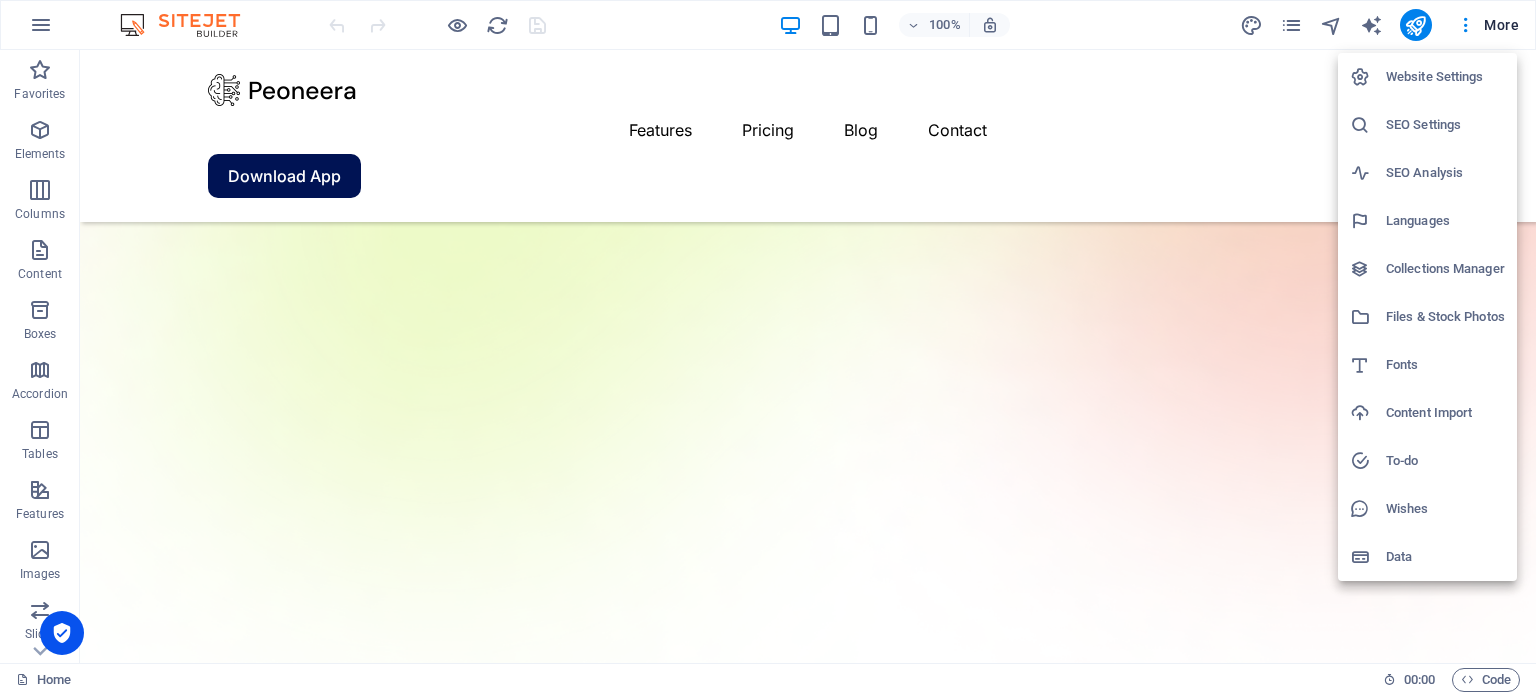 click at bounding box center (768, 347) 